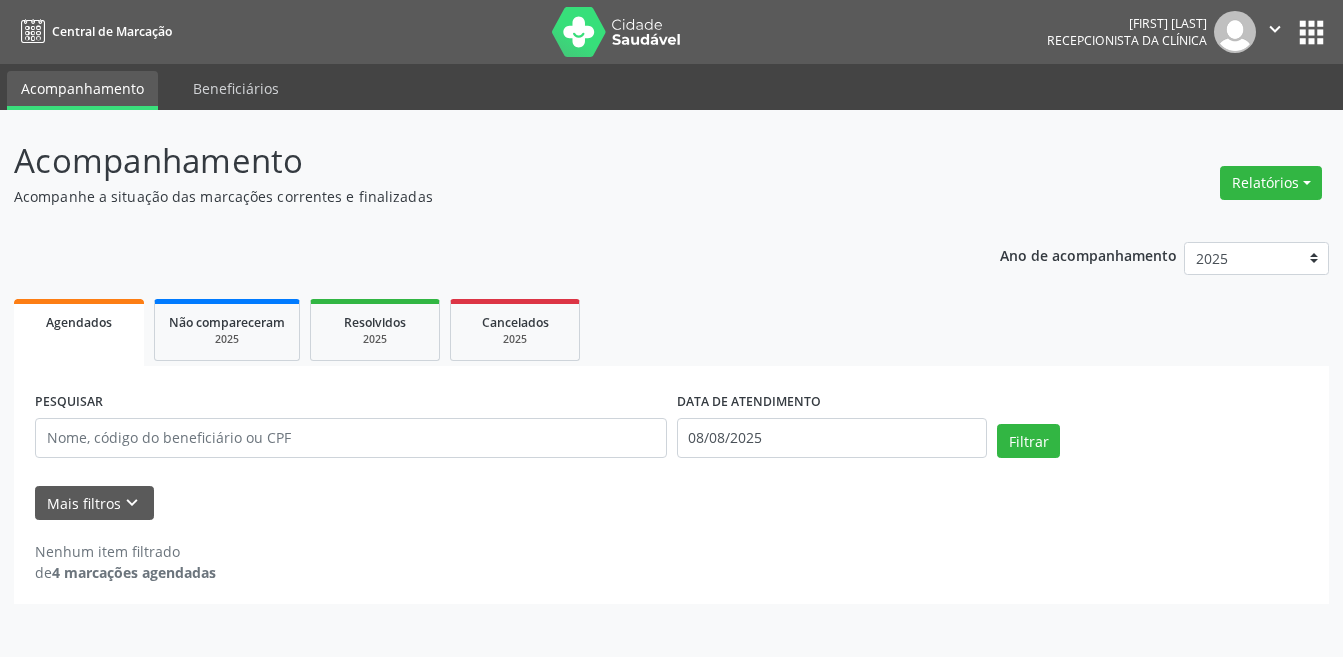 scroll, scrollTop: 0, scrollLeft: 0, axis: both 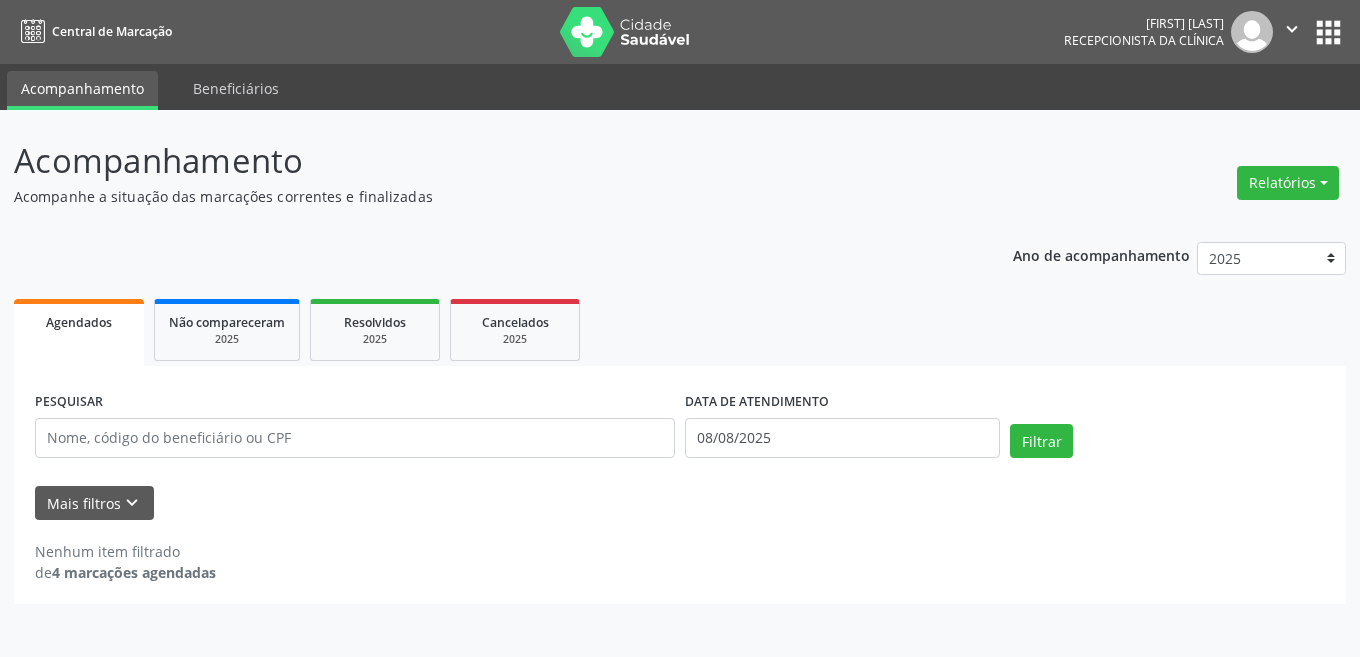 drag, startPoint x: 1344, startPoint y: 319, endPoint x: 1330, endPoint y: 366, distance: 49.0408 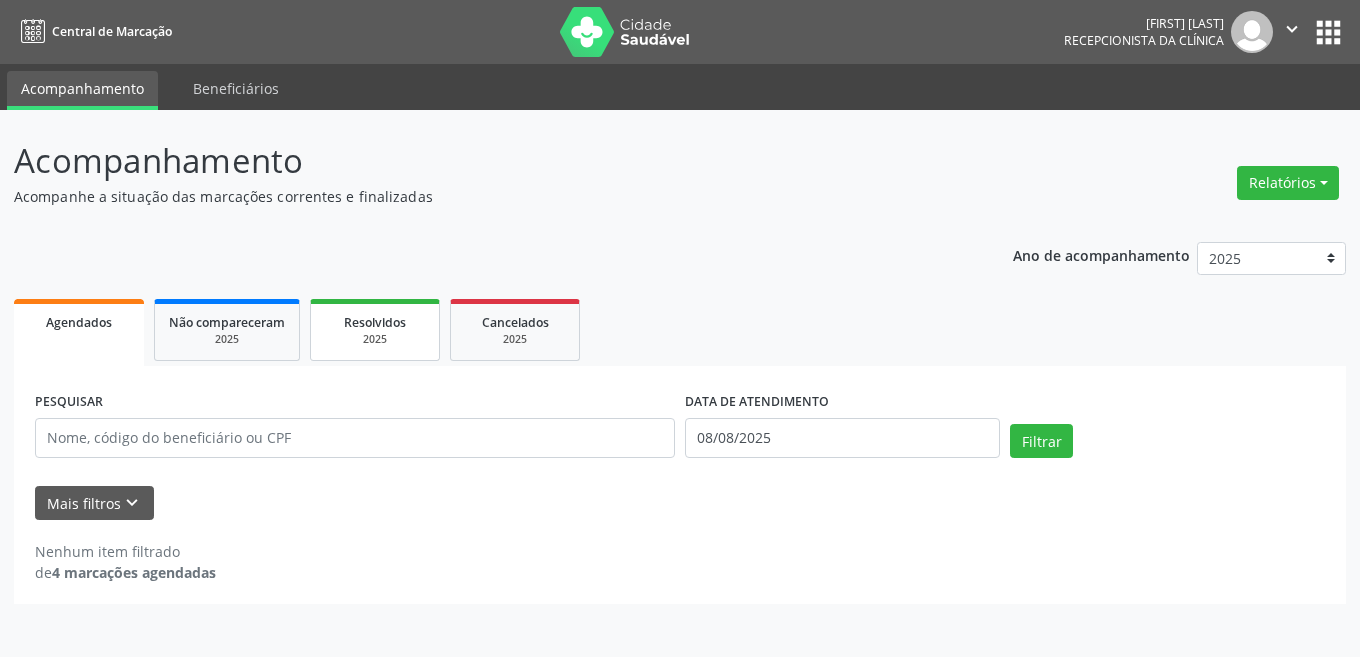click on "2025" at bounding box center (375, 339) 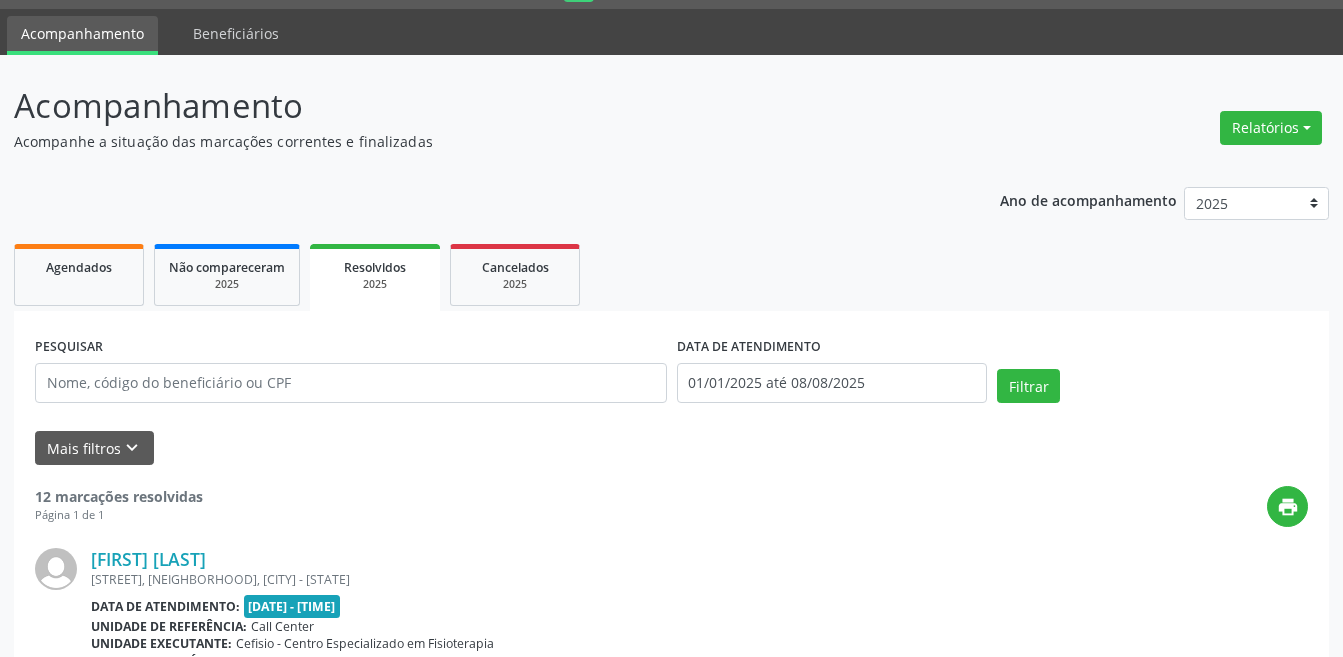 scroll, scrollTop: 26, scrollLeft: 0, axis: vertical 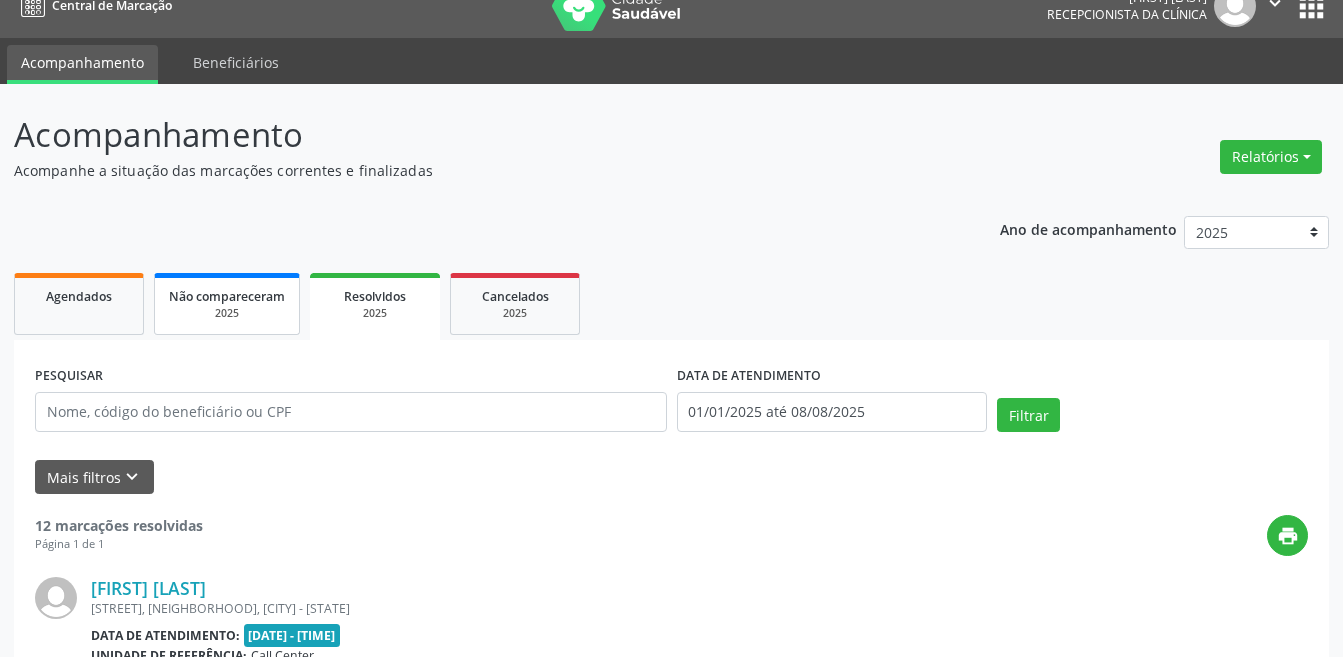 click on "Não compareceram" at bounding box center [227, 296] 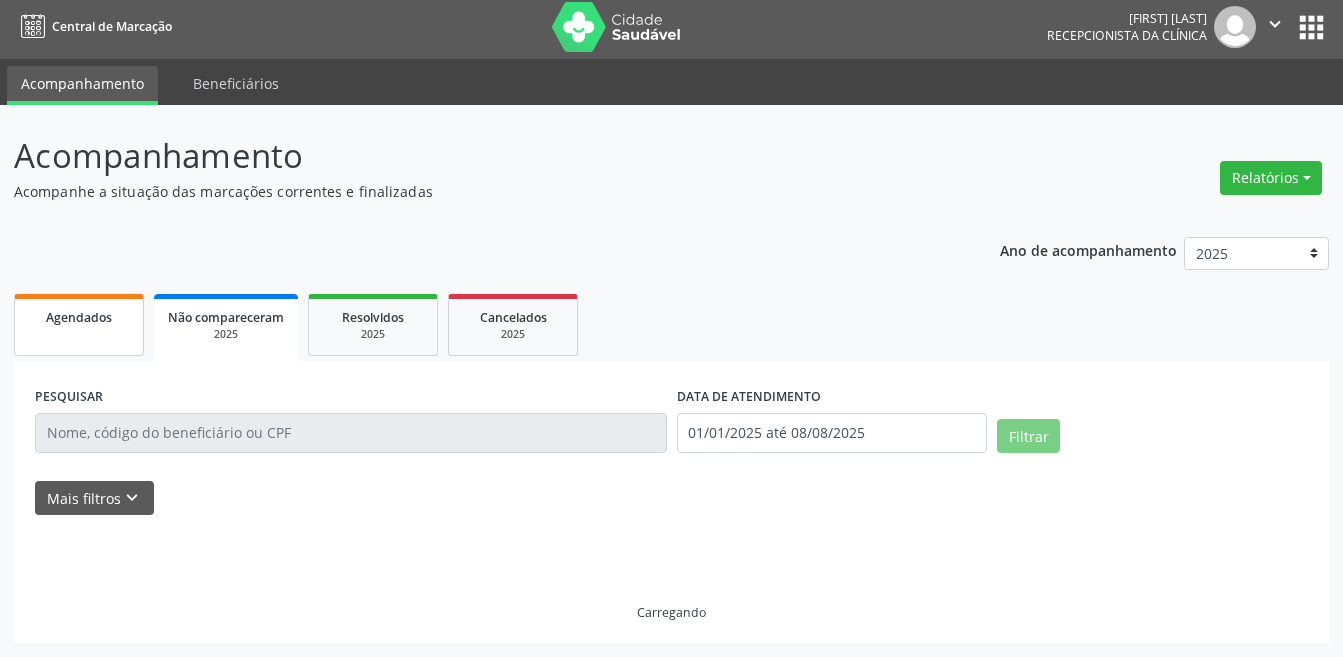 scroll, scrollTop: 0, scrollLeft: 0, axis: both 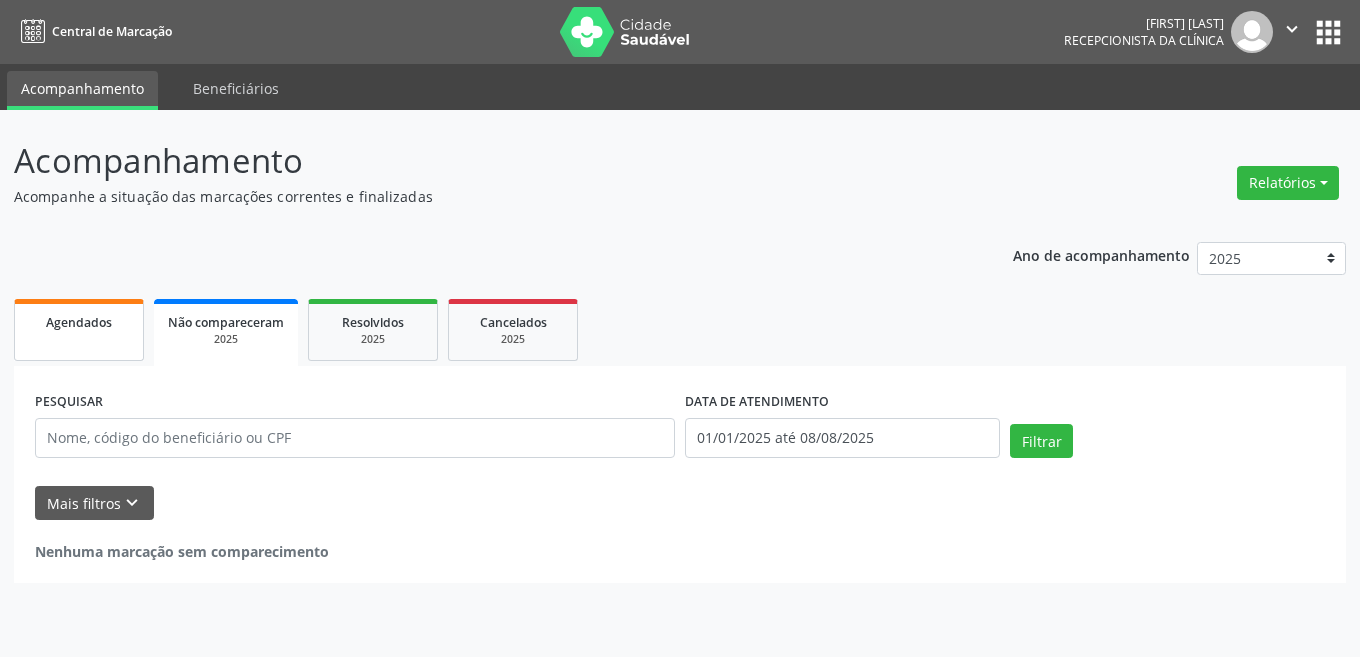 click on "Agendados" at bounding box center [79, 322] 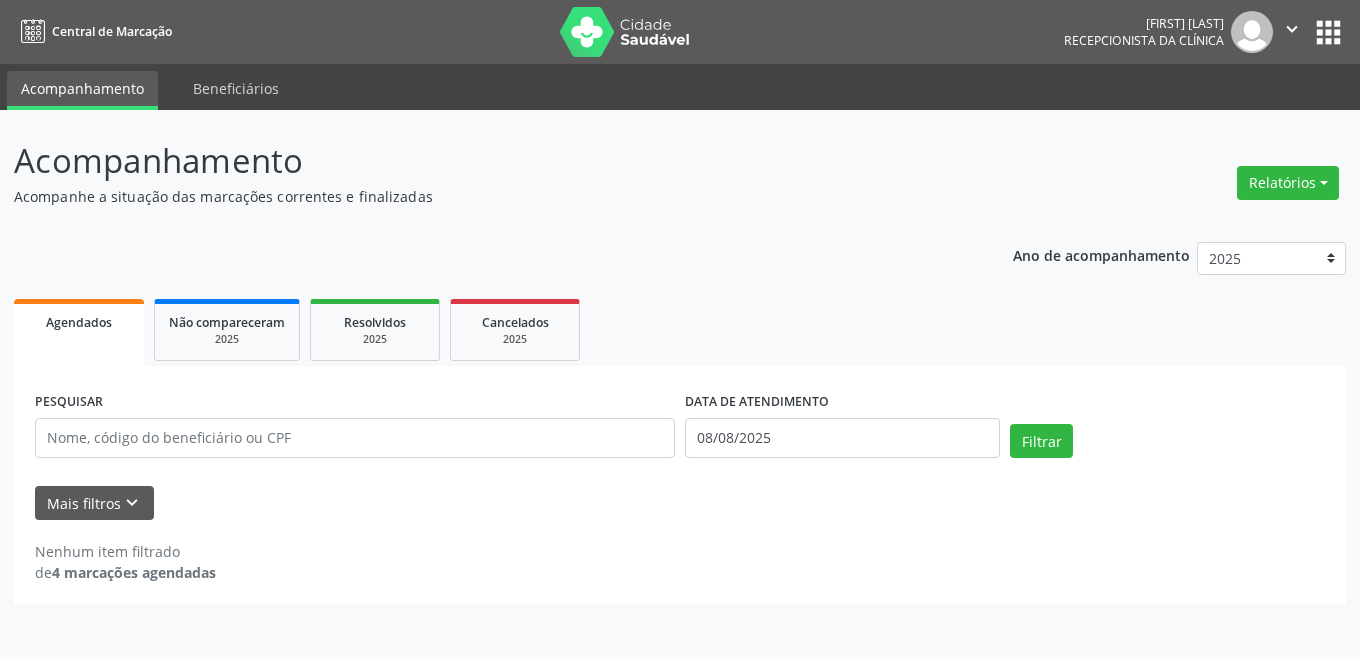 click on "Nenhum item filtrado
de
4 marcações agendadas" at bounding box center [680, 551] 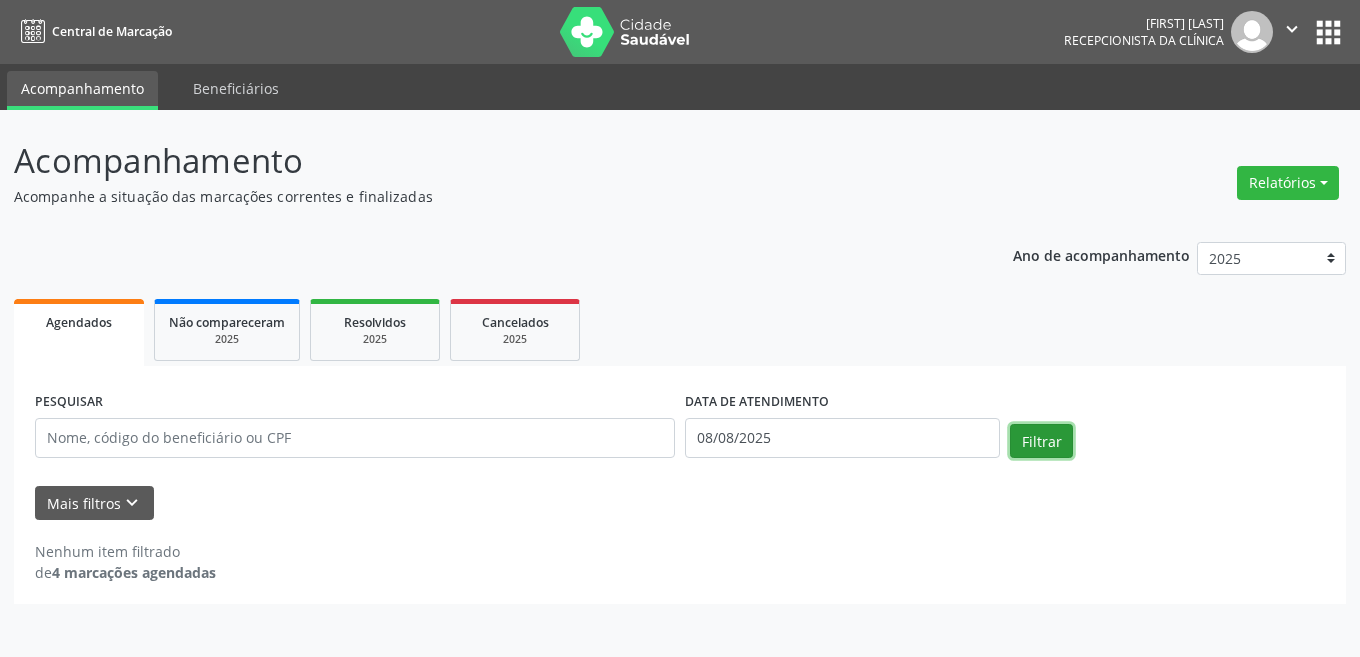 click on "Filtrar" at bounding box center [1041, 441] 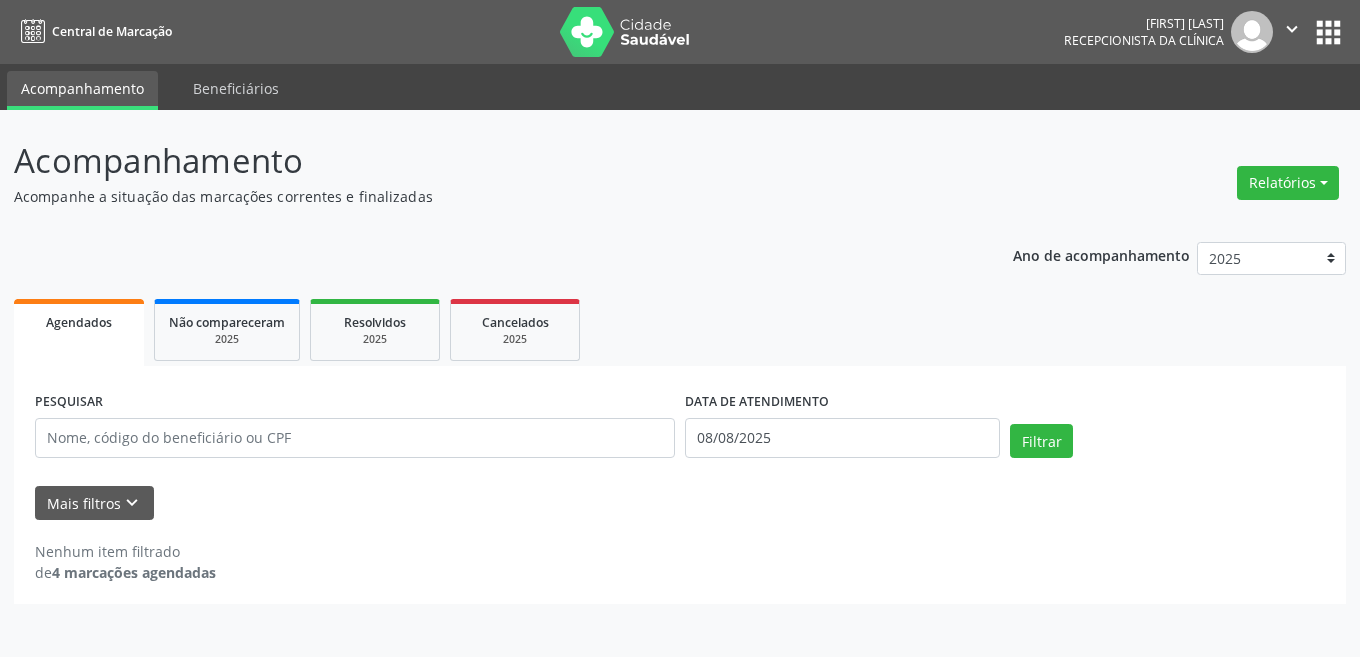 click on "4 marcações agendadas" at bounding box center [134, 572] 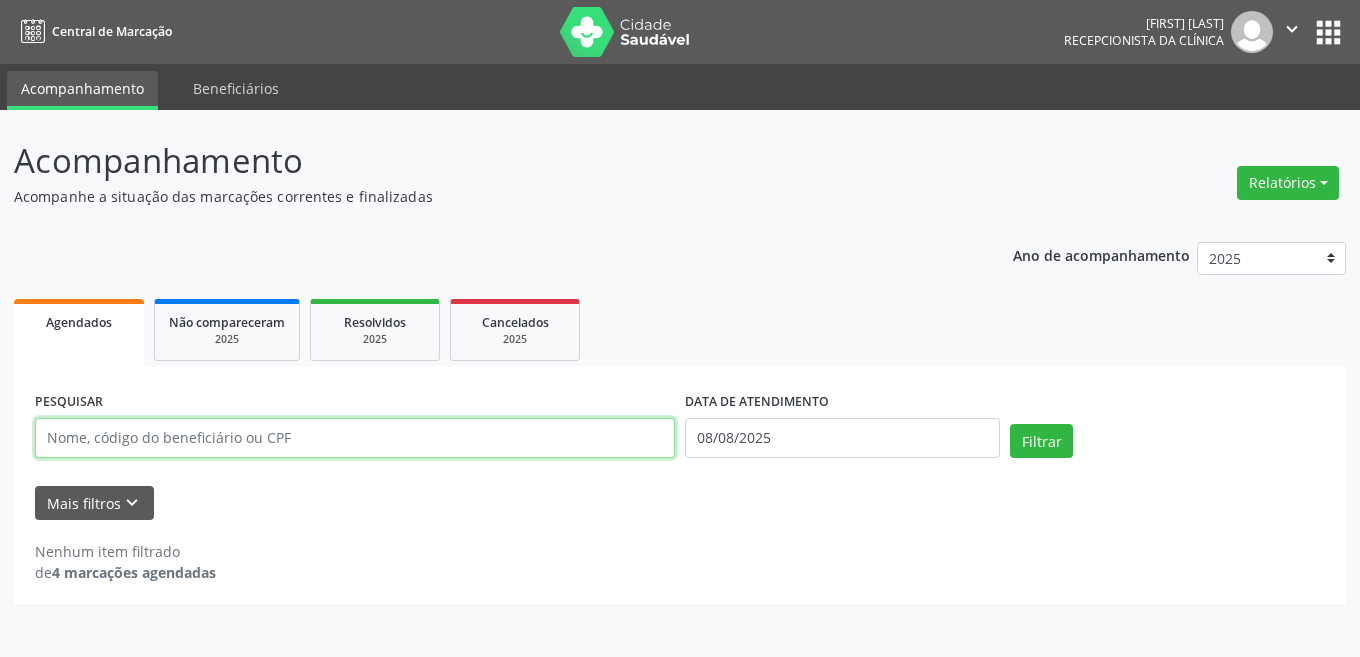 click at bounding box center (355, 438) 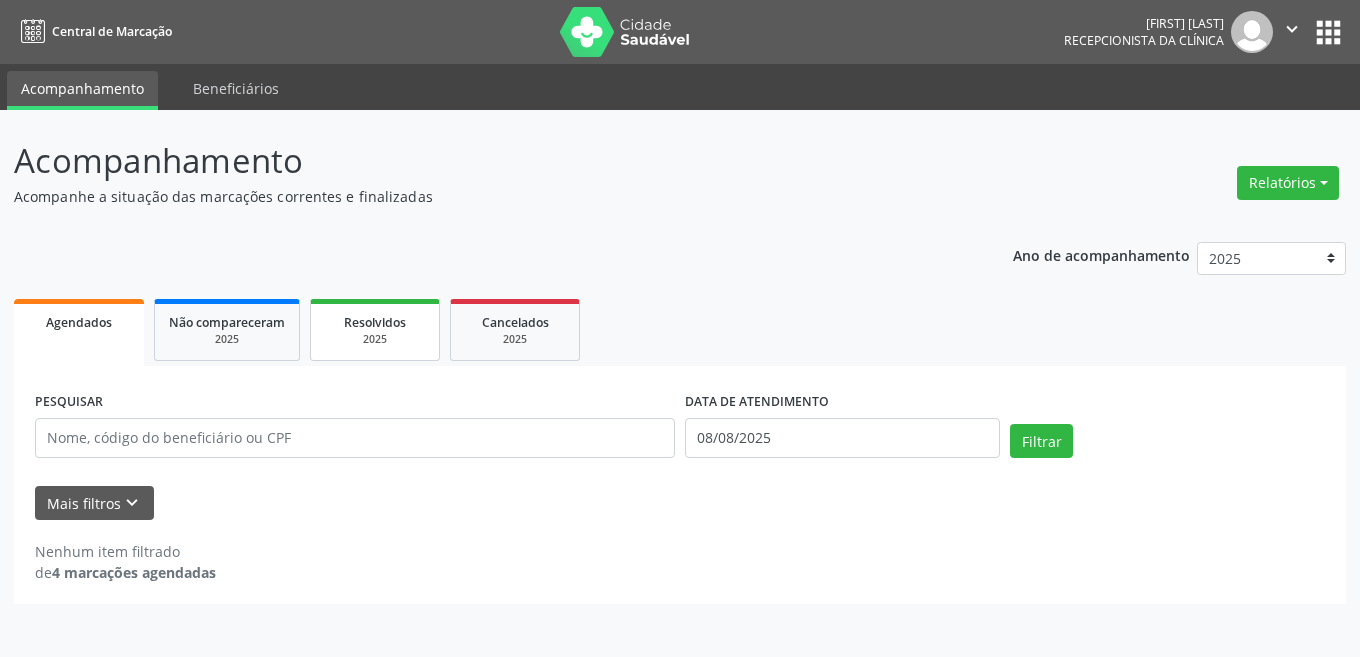 click on "Resolvidos
2025" at bounding box center [375, 330] 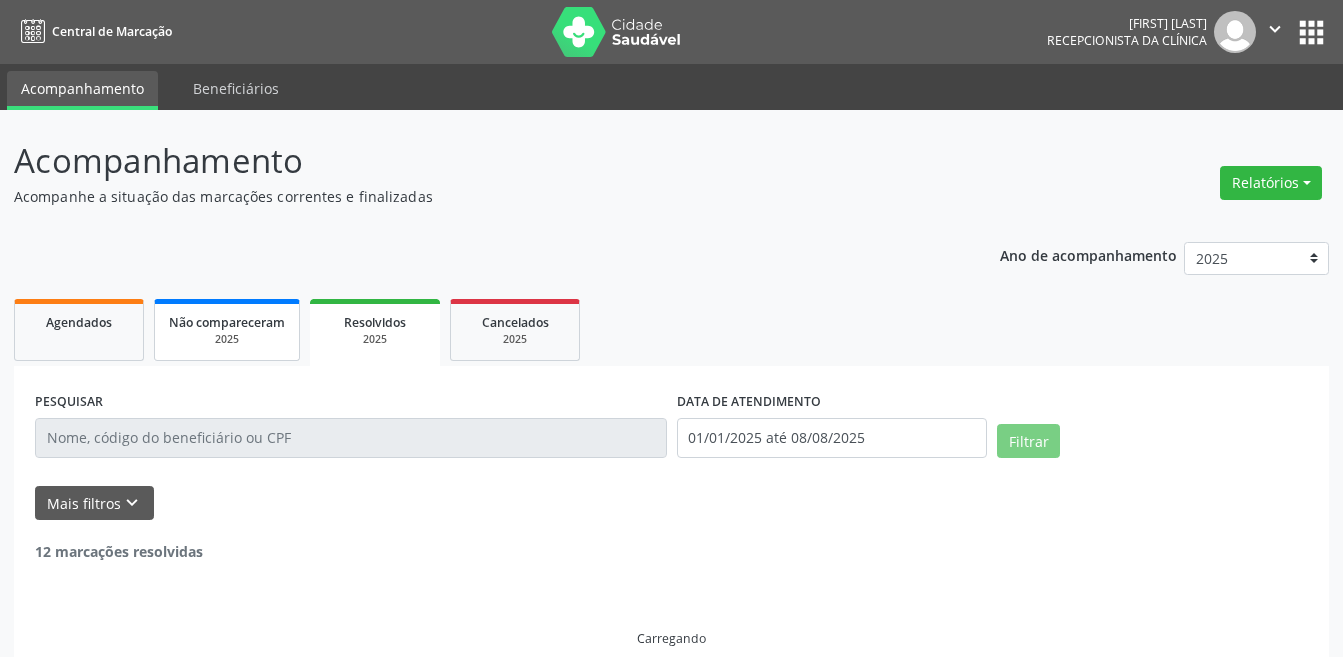 click on "2025" at bounding box center [227, 339] 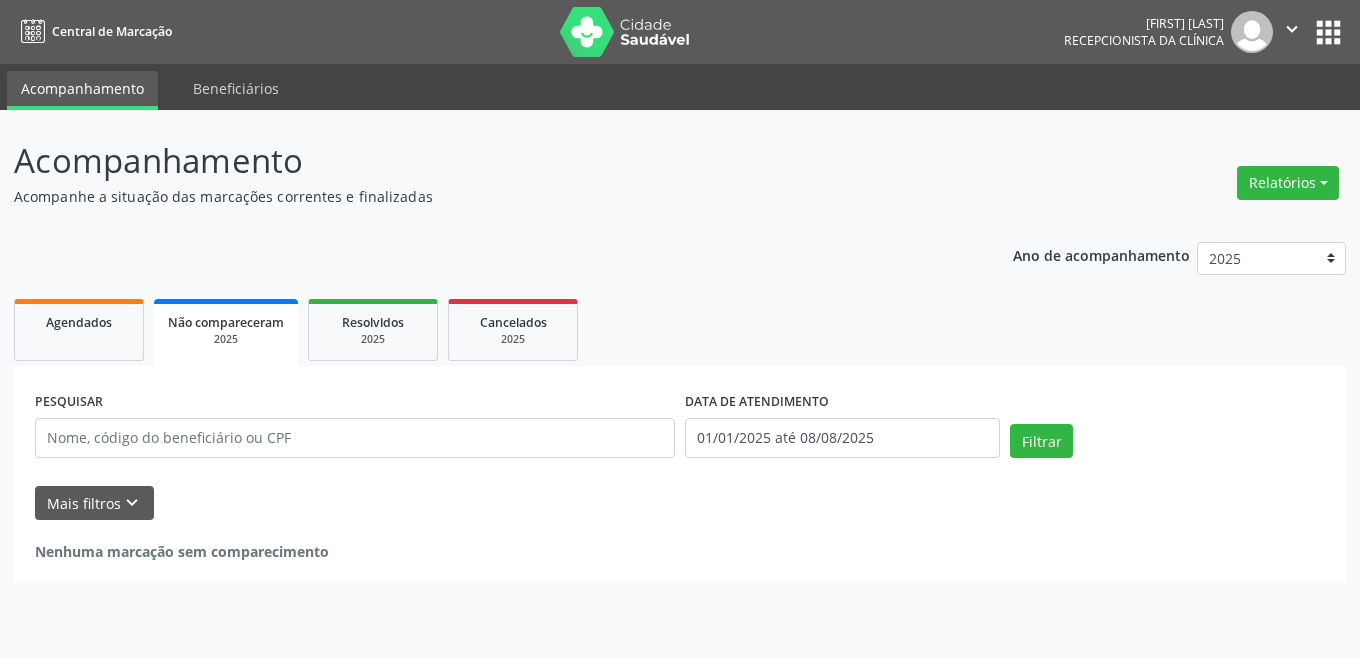 click on "Agendados   Não compareceram
2025
Resolvidos
2025
Cancelados
2025" at bounding box center [680, 330] 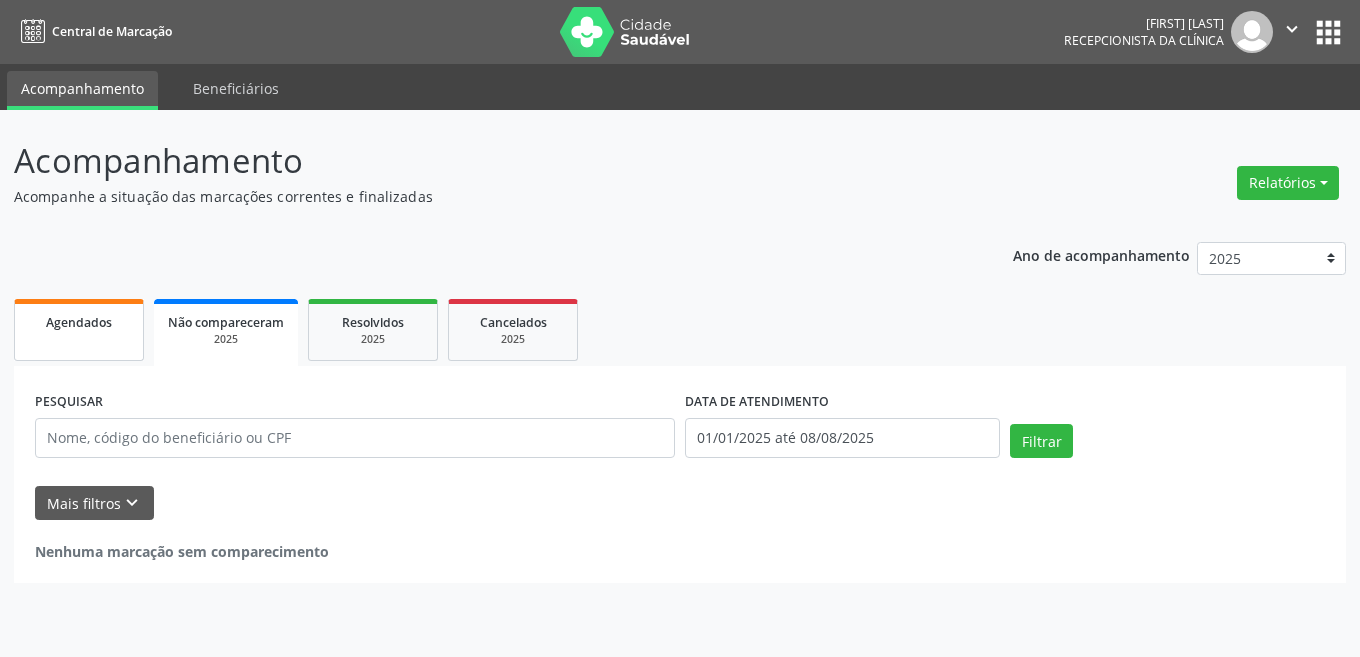 click on "Agendados" at bounding box center [79, 330] 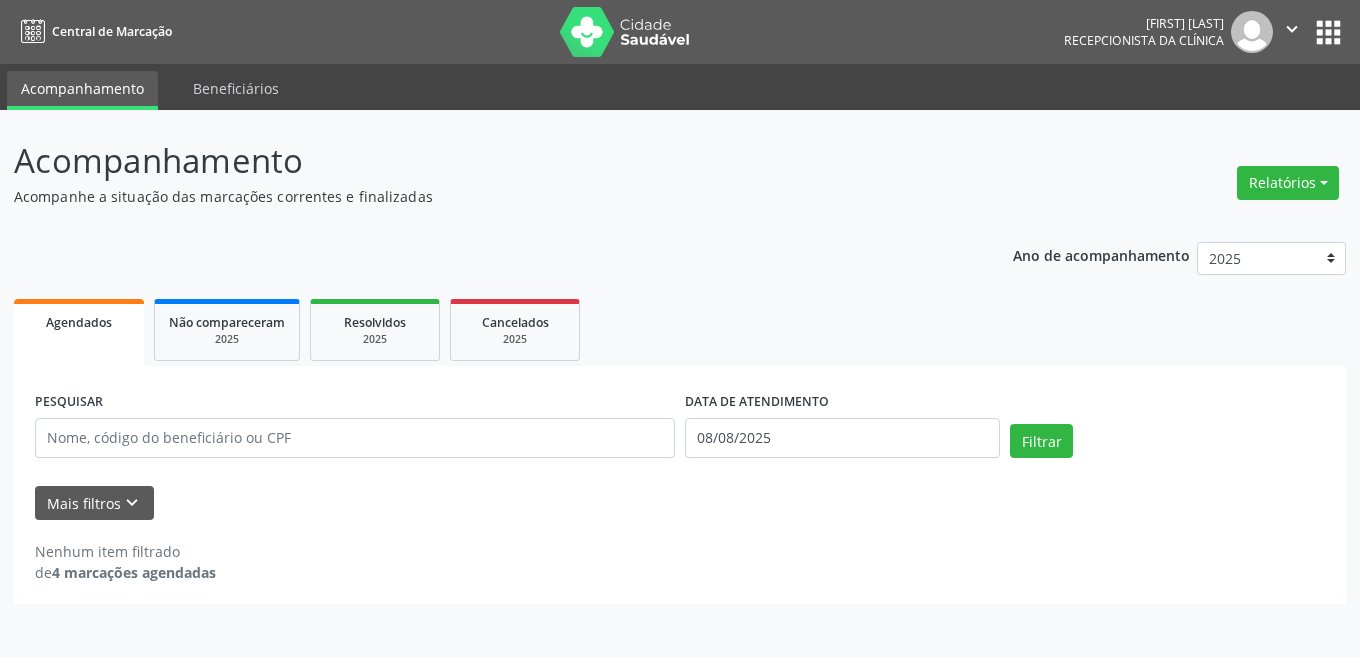 click on "4 marcações agendadas" at bounding box center (134, 572) 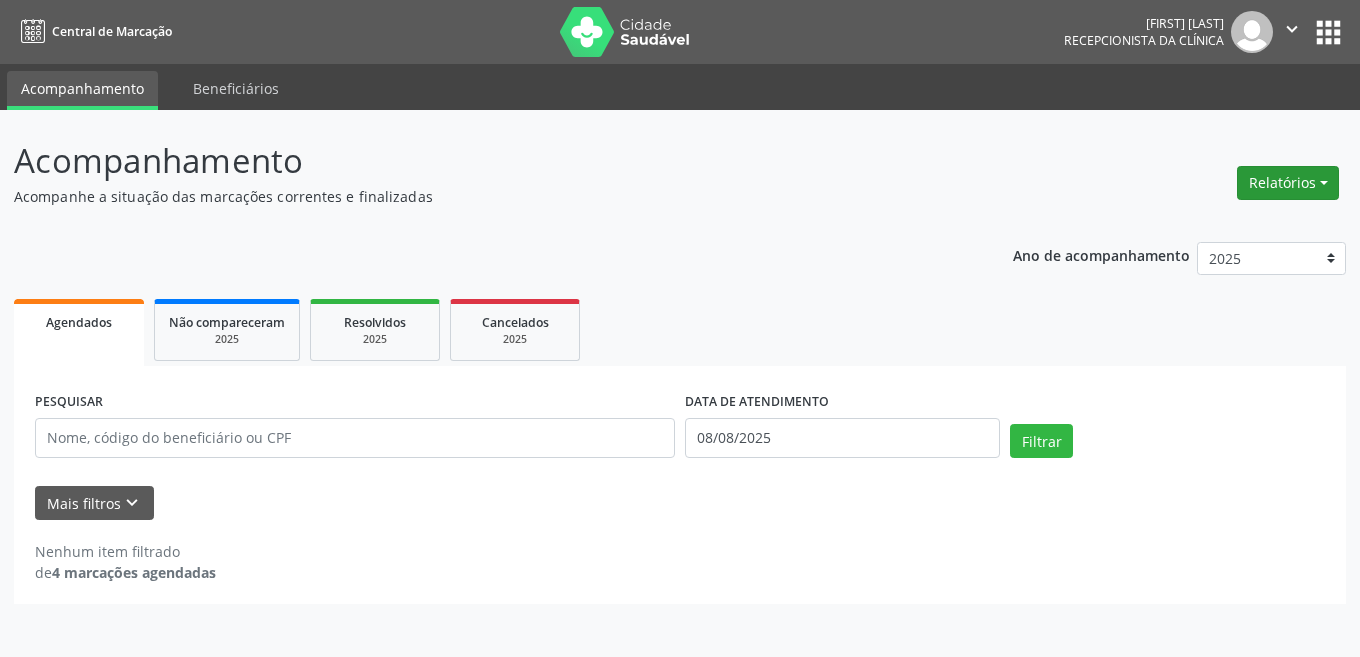 click on "Relatórios" at bounding box center (1288, 183) 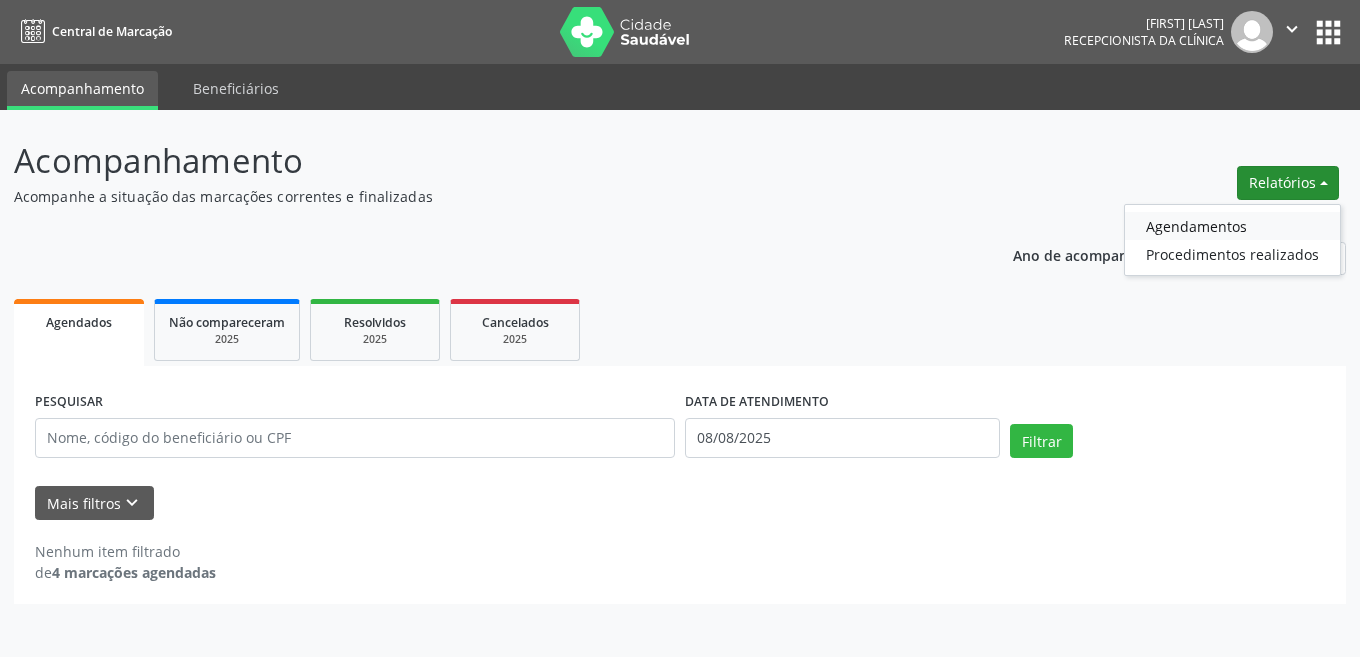 click on "Agendamentos" at bounding box center [1232, 226] 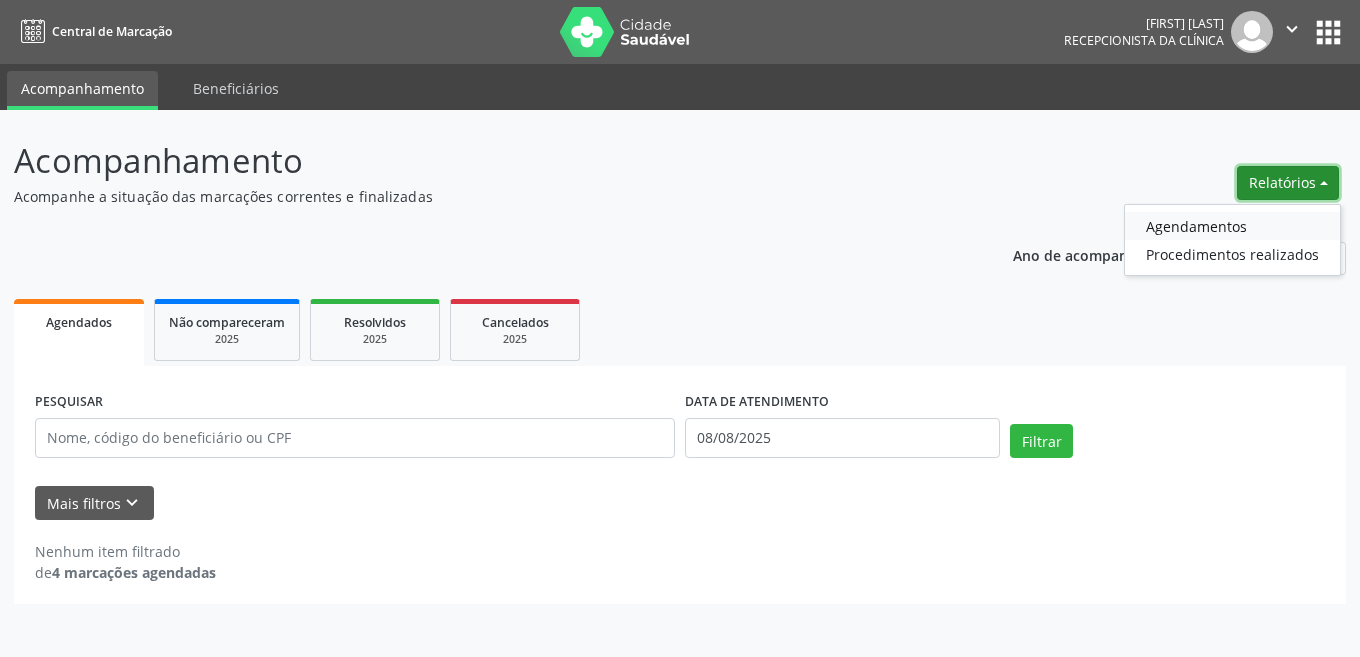 select on "7" 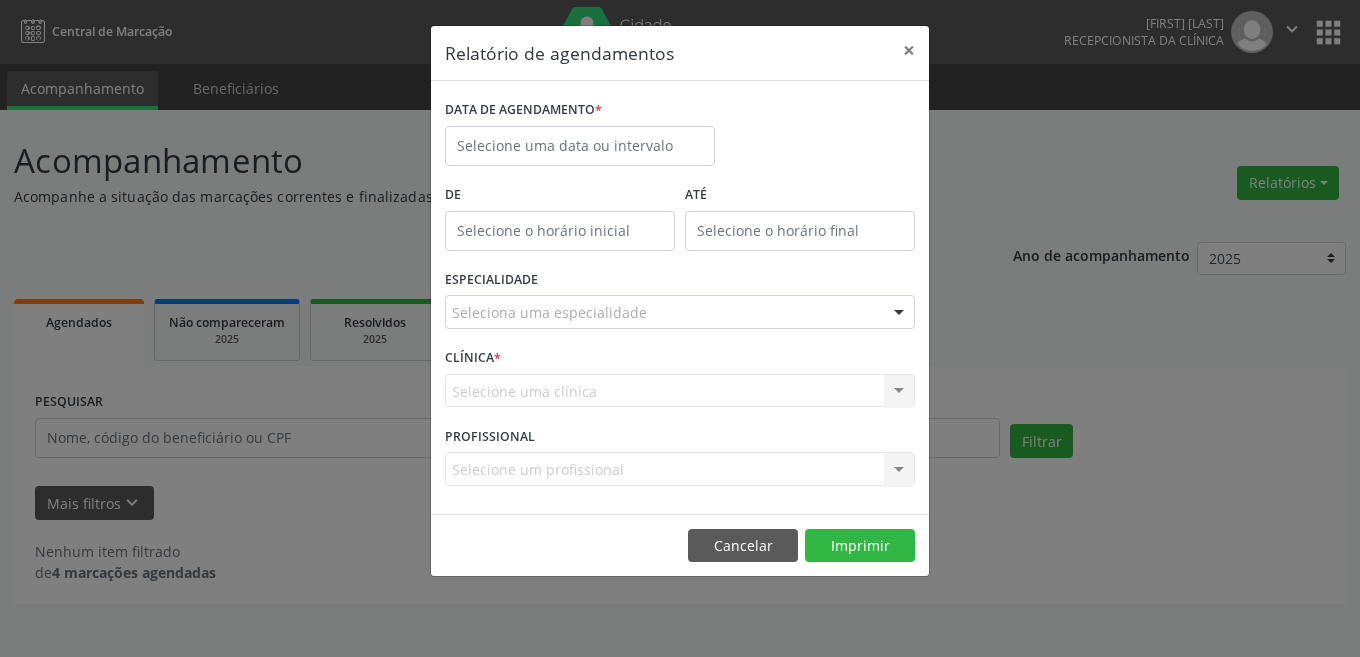 click at bounding box center [560, 231] 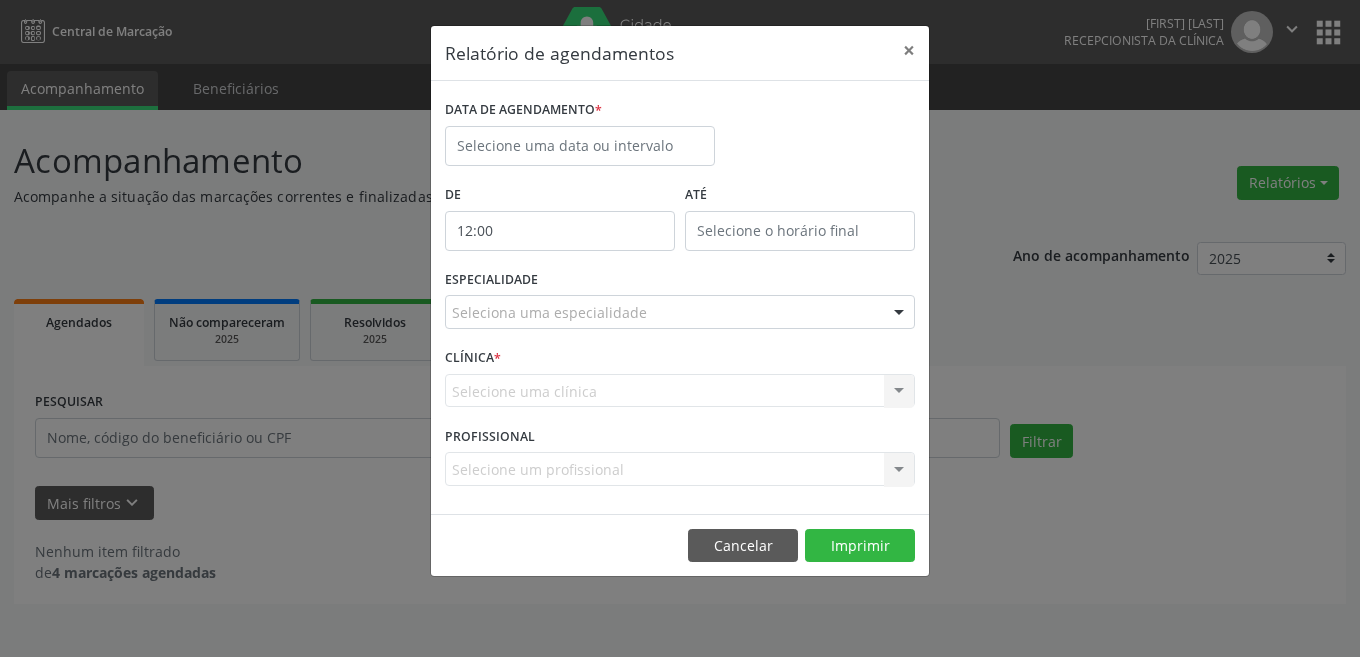 click on "De" at bounding box center (560, 195) 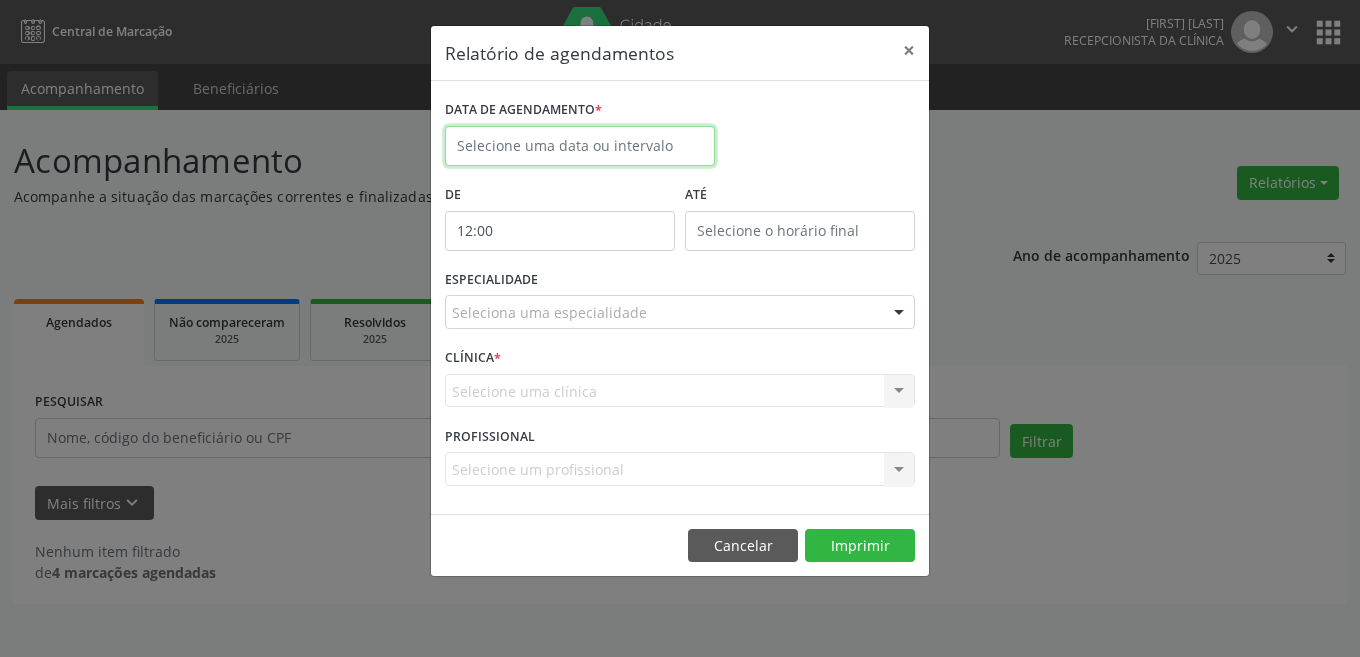 click on "Central de Marcação
[FIRST] [LAST]
Recepcionista da clínica

Configurações
Sair
apps
Acompanhamento
Beneficiários
Acompanhamento
Acompanhe a situação das marcações correntes e finalizadas
Relatórios
Agendamentos
Procedimentos realizados
Ano de acompanhamento
2025 2024 2023 2022 2021   Agendados   Não compareceram
2025
Resolvidos
2025
Cancelados
2025
PESQUISAR
DATA DE ATENDIMENTO
[DATE]
Filtrar
UNIDADE EXECUTANTE
Selecione uma unidade
Todos as unidades   Cefisio - Centro Especializado em Fisioterapia
Nenhum resultado encontrado para: "   "
Não há nenhuma opção para ser exibida.
PROFISSIONAL EXECUTANTE" at bounding box center [680, 328] 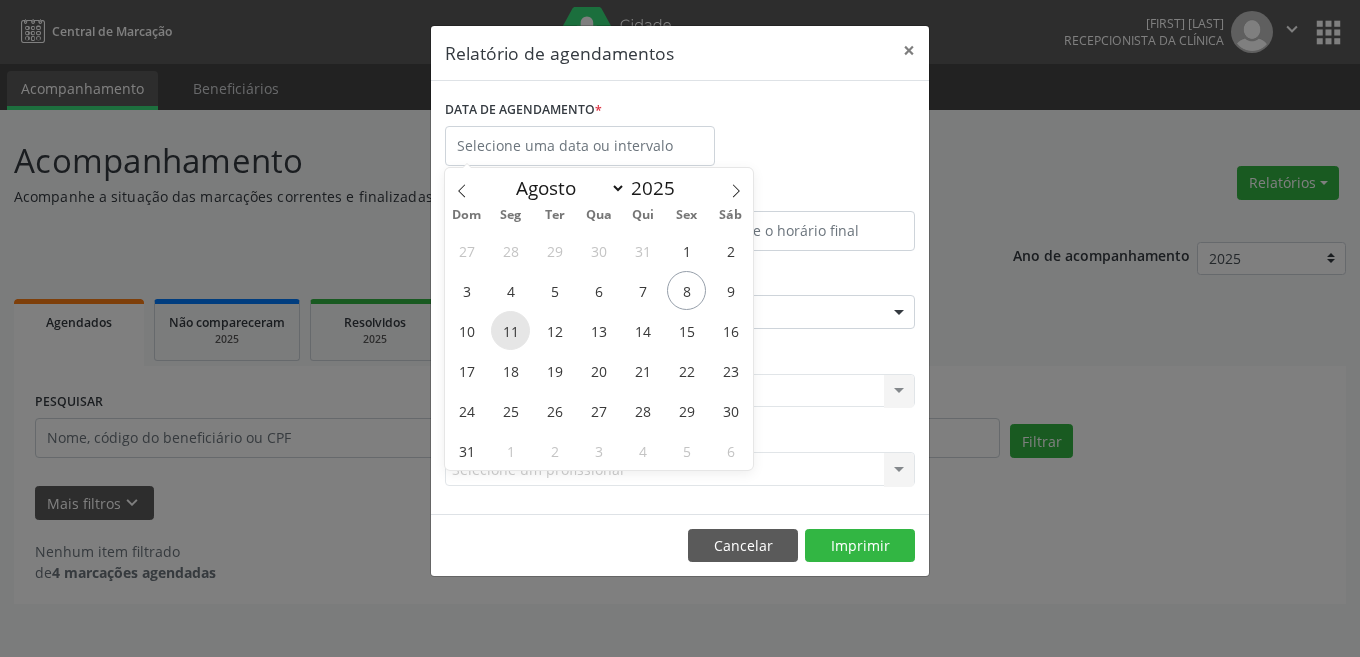 click on "11" at bounding box center (510, 330) 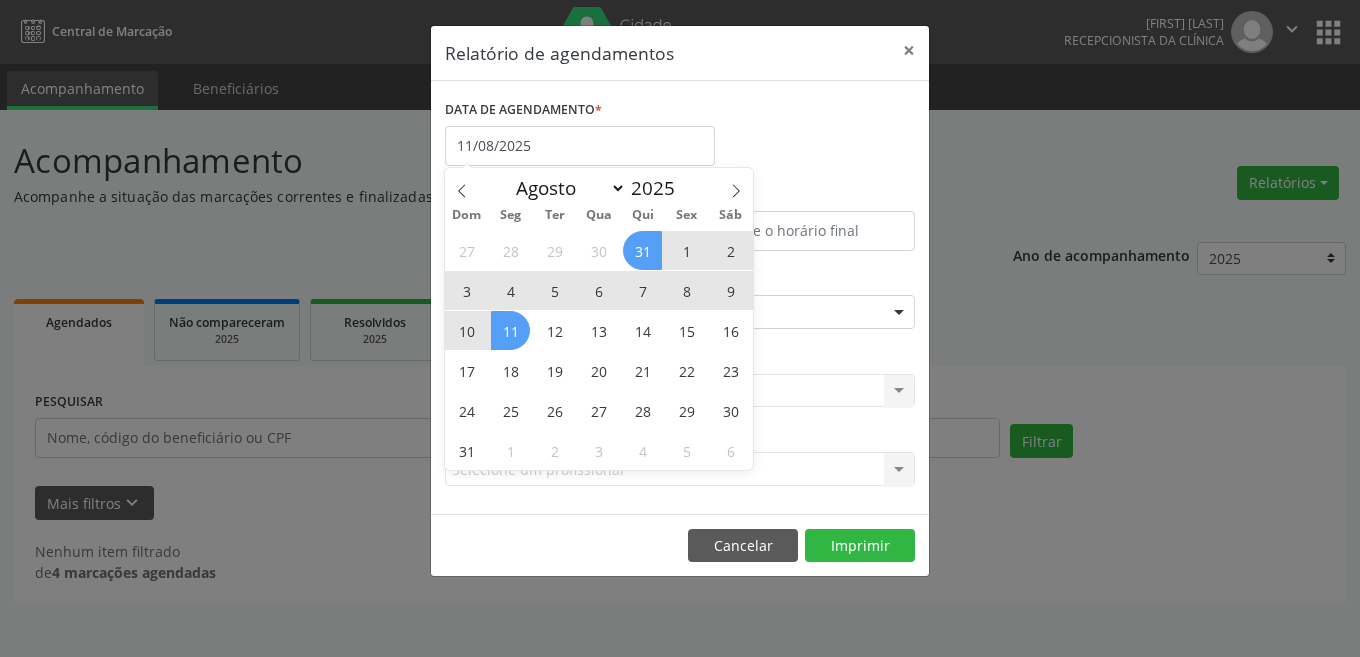 click on "DATA DE AGENDAMENTO
*
[DATE]" at bounding box center [680, 137] 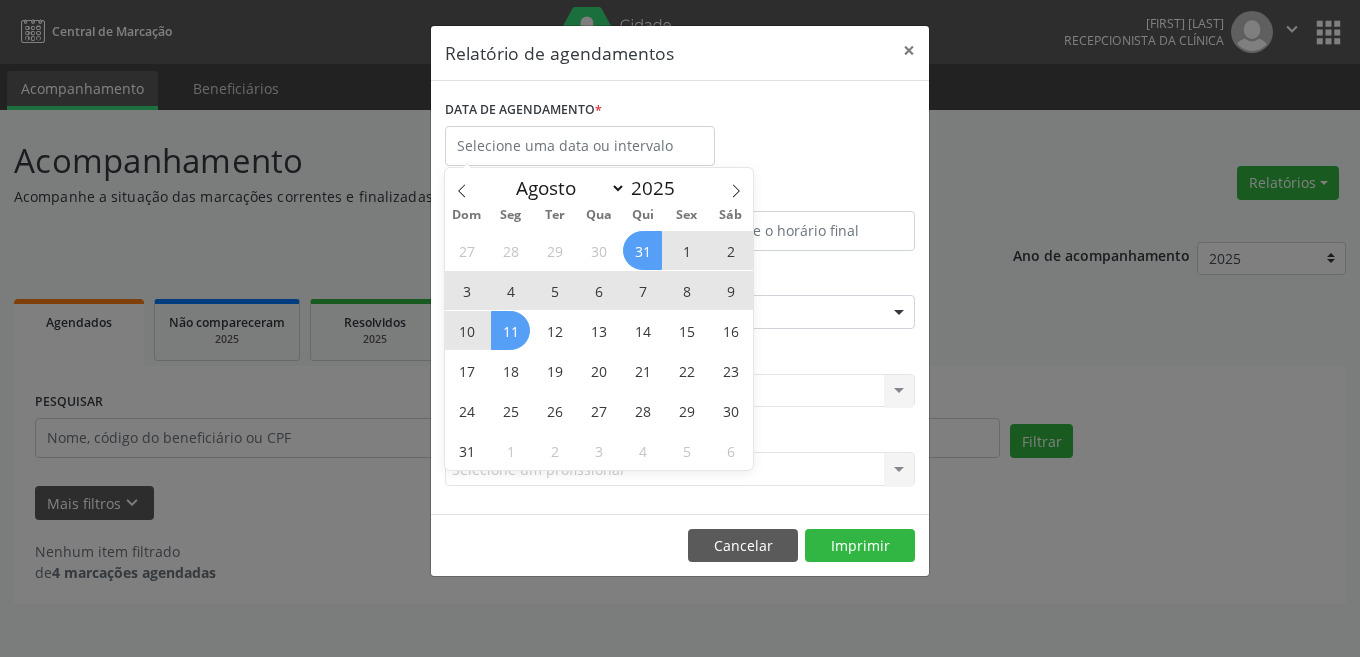 select on "7" 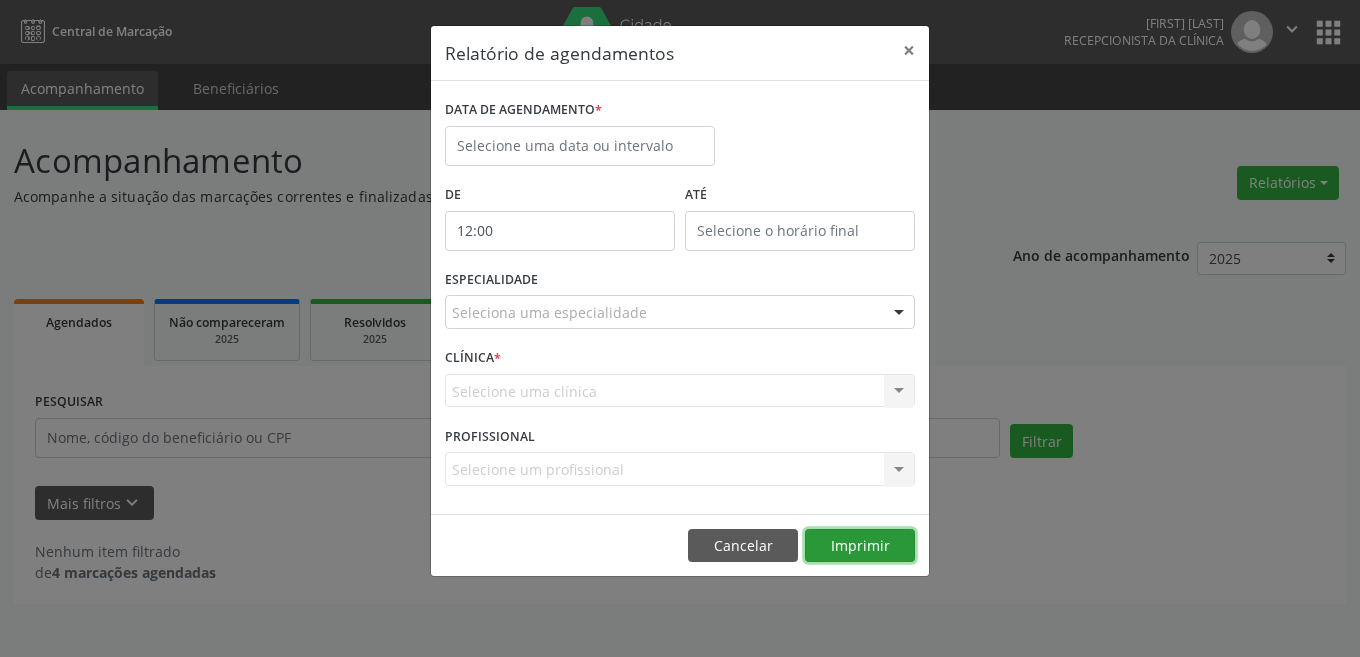 click on "Imprimir" at bounding box center (860, 546) 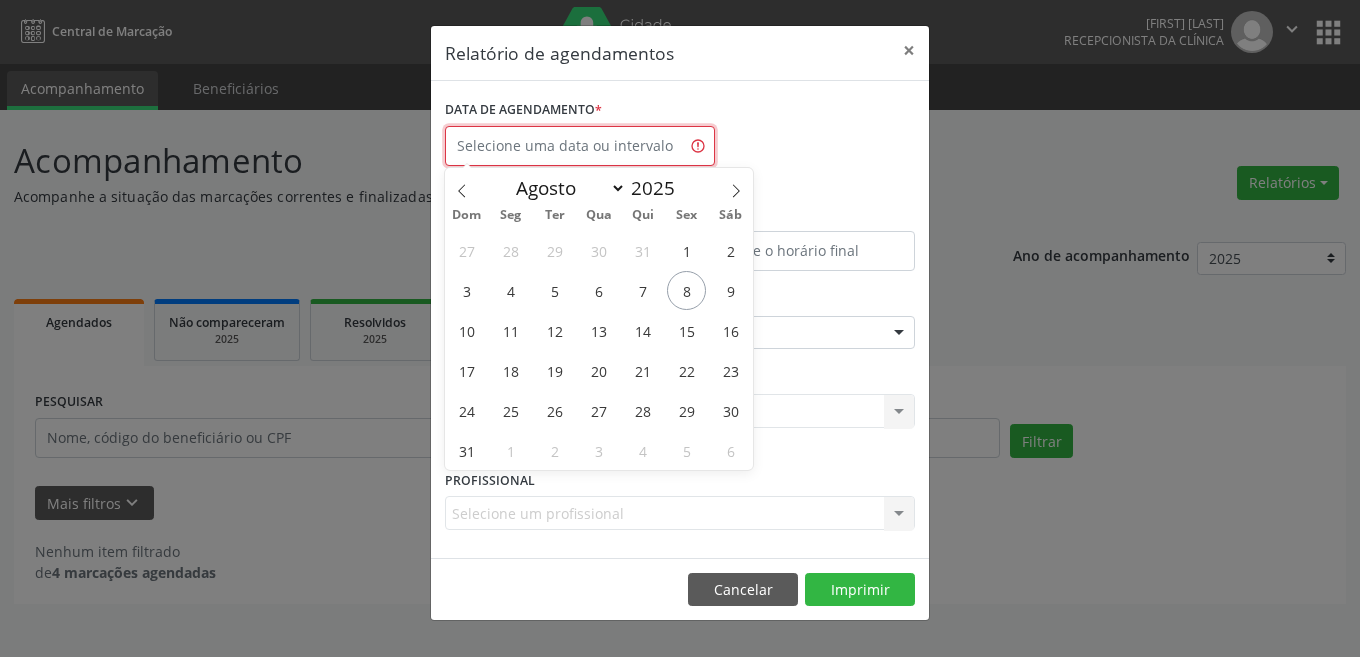 click at bounding box center [580, 146] 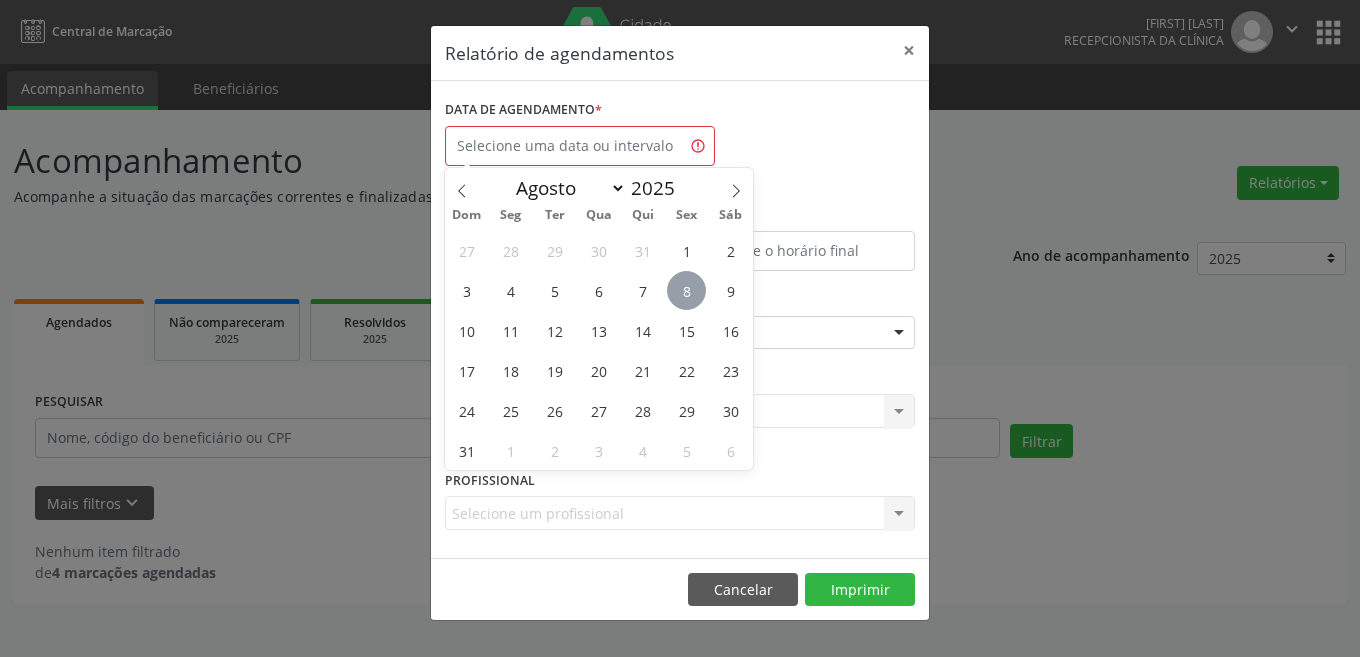 click on "8" at bounding box center [686, 290] 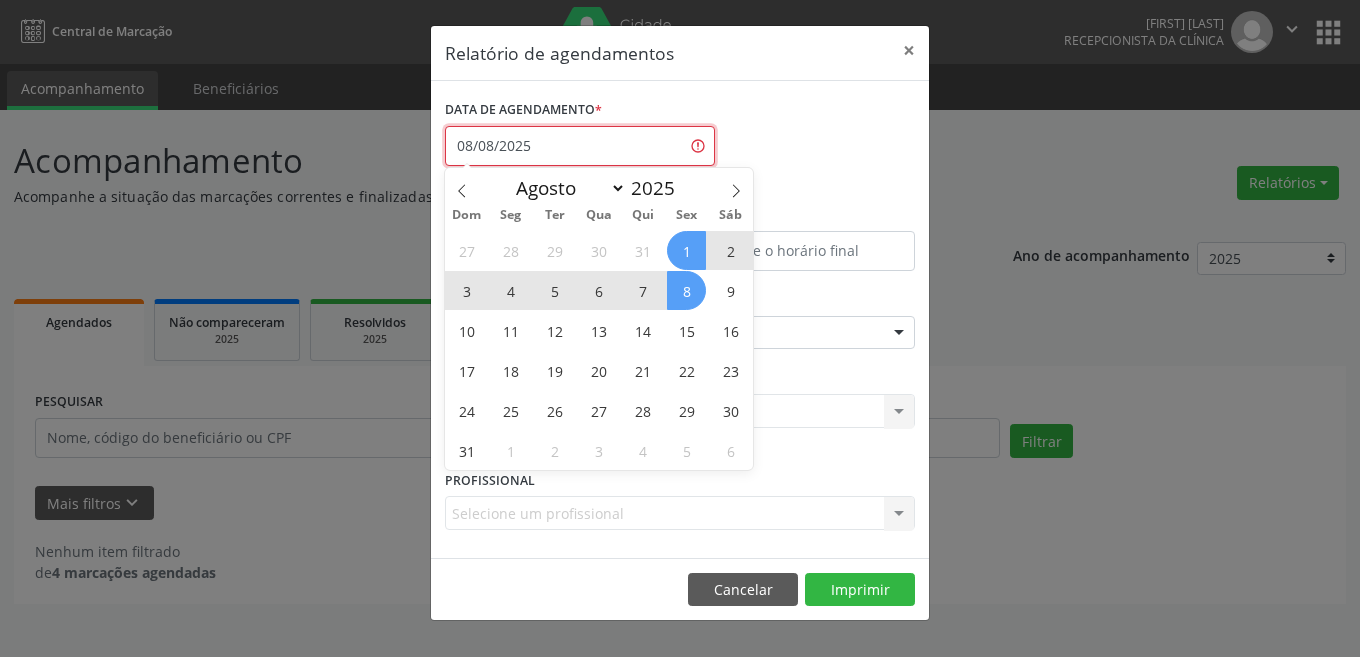 click on "08/08/2025" at bounding box center [580, 146] 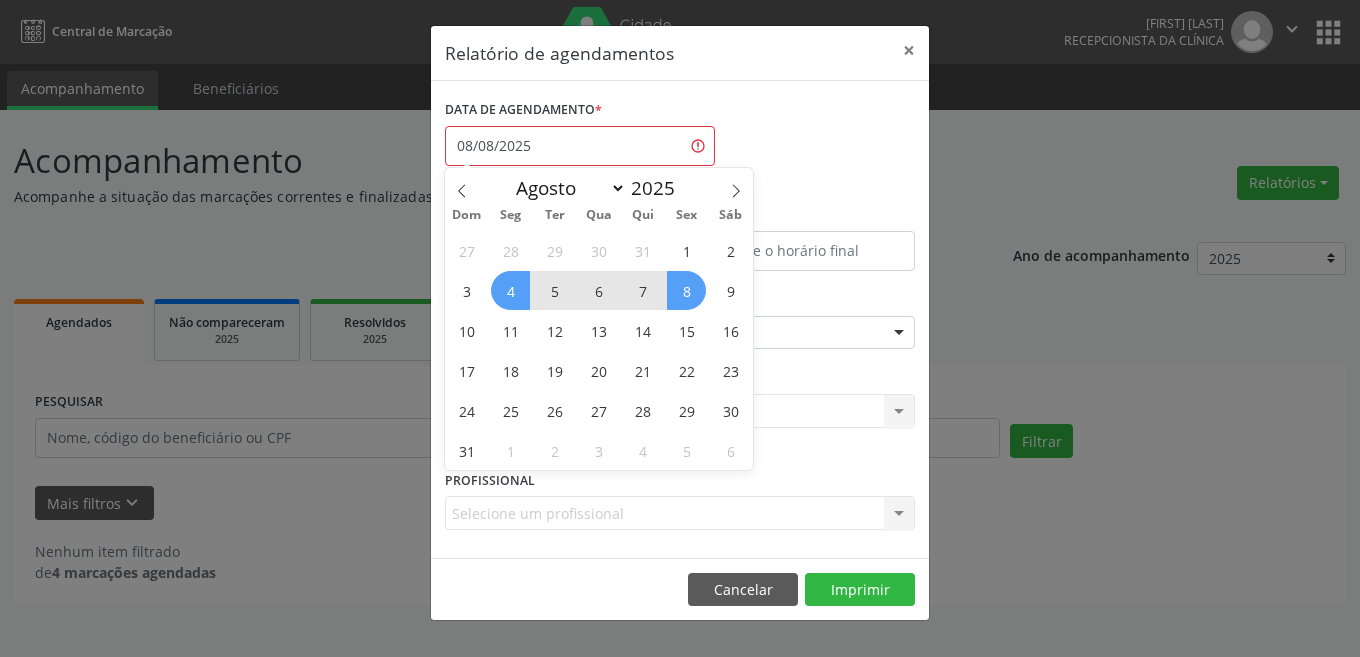 drag, startPoint x: 512, startPoint y: 281, endPoint x: 558, endPoint y: 215, distance: 80.44874 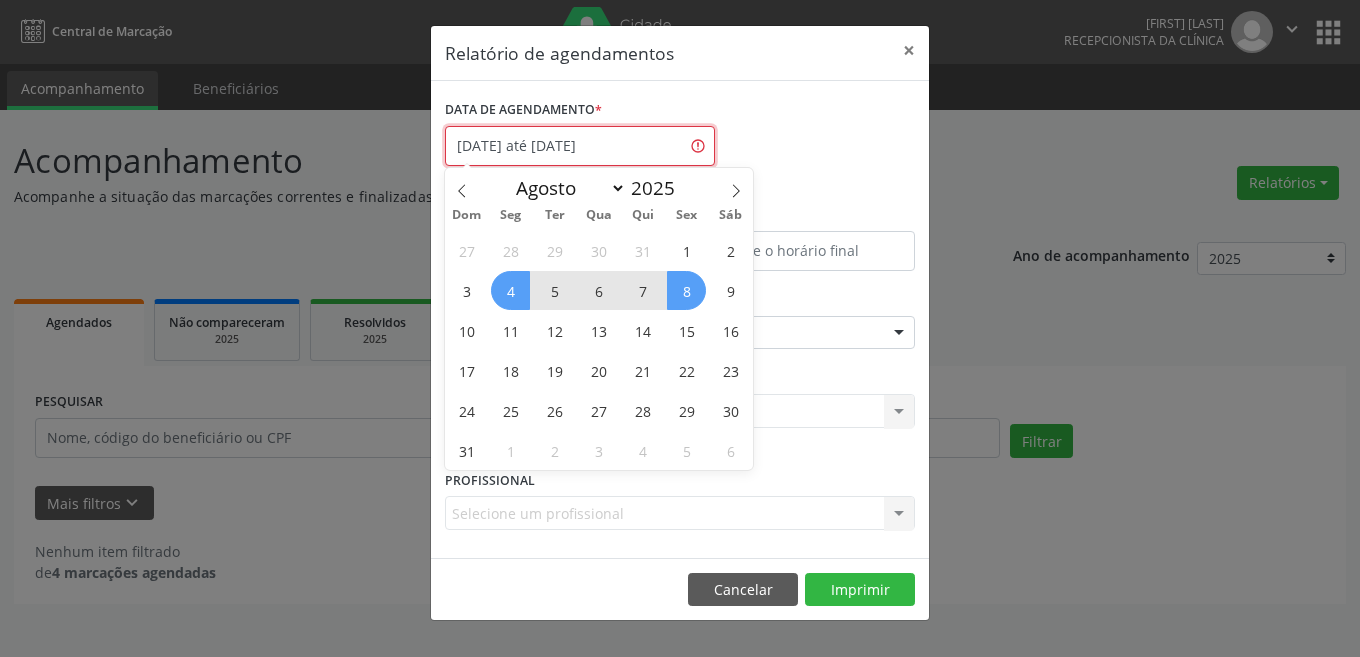 click on "[DATE] até [DATE]" at bounding box center (580, 146) 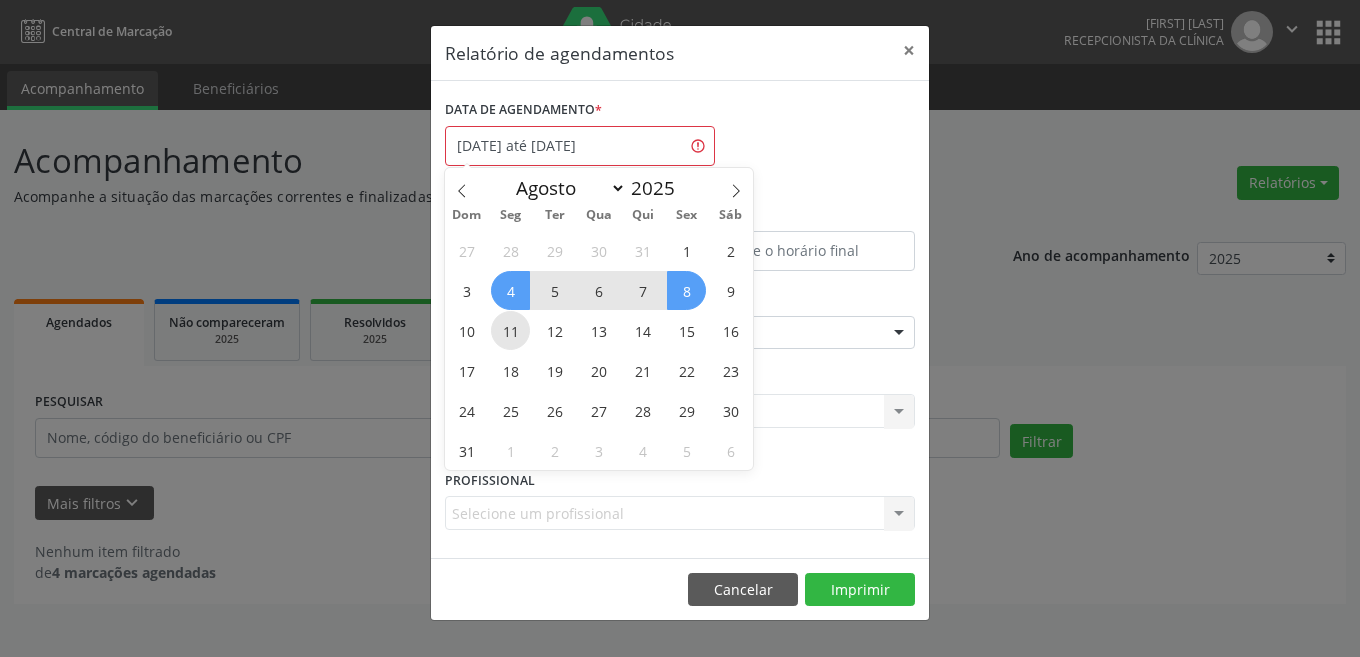 click on "11" at bounding box center [510, 330] 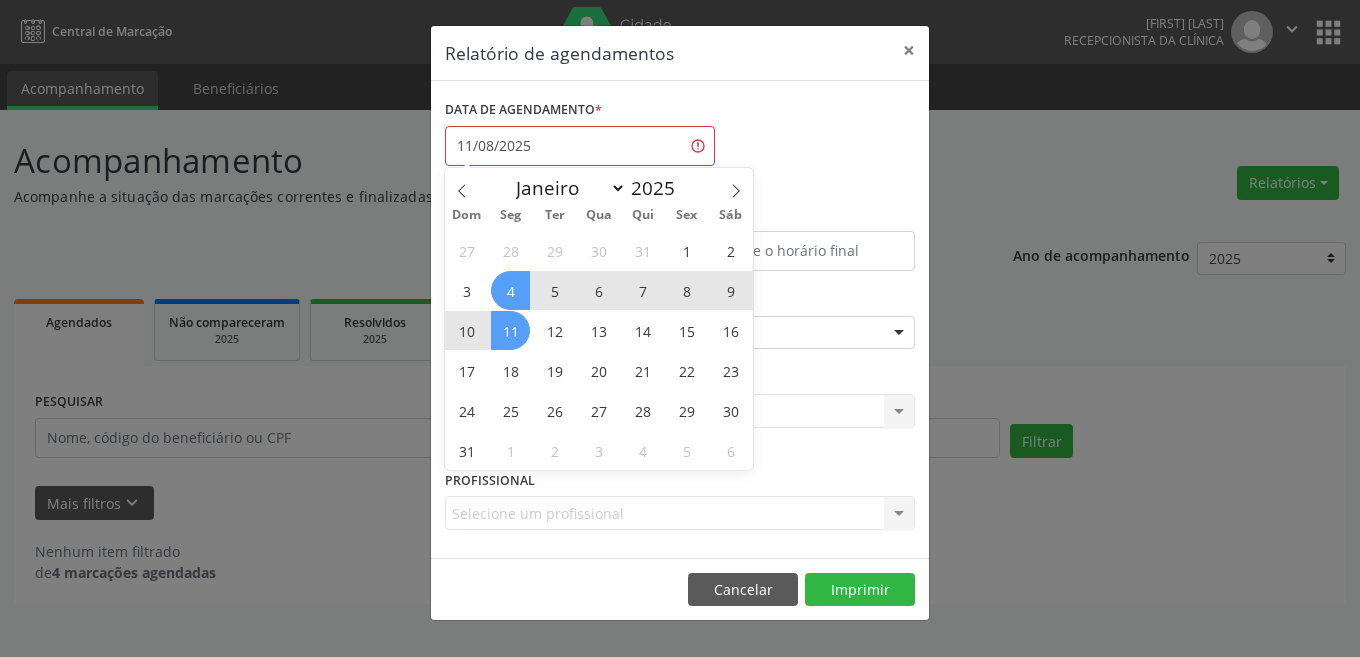 click on "4" at bounding box center [510, 290] 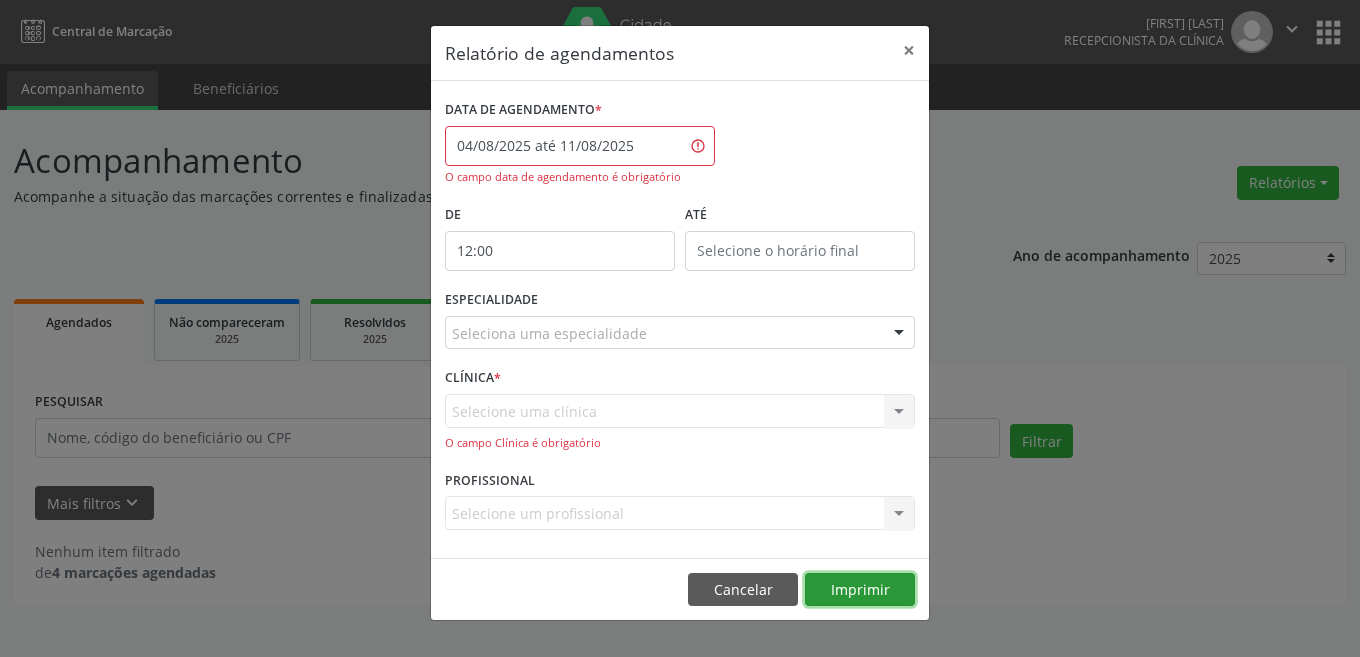 click on "Imprimir" at bounding box center [860, 590] 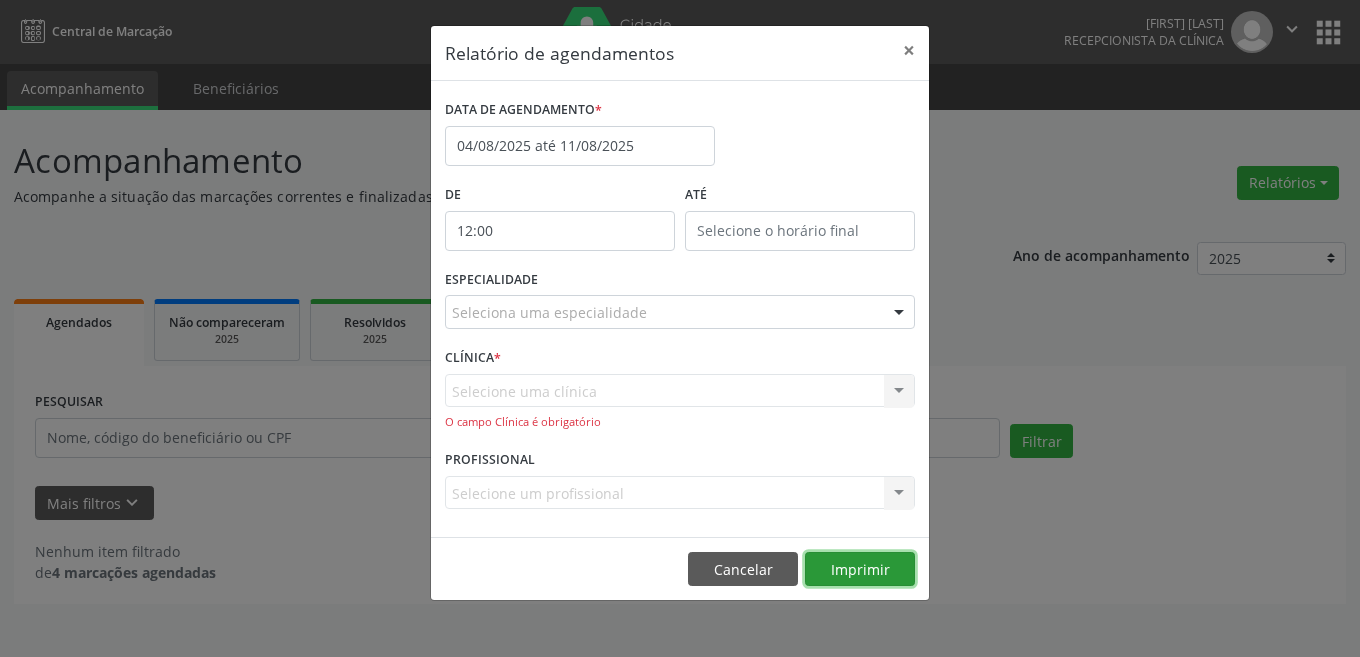 click on "Imprimir" at bounding box center [860, 569] 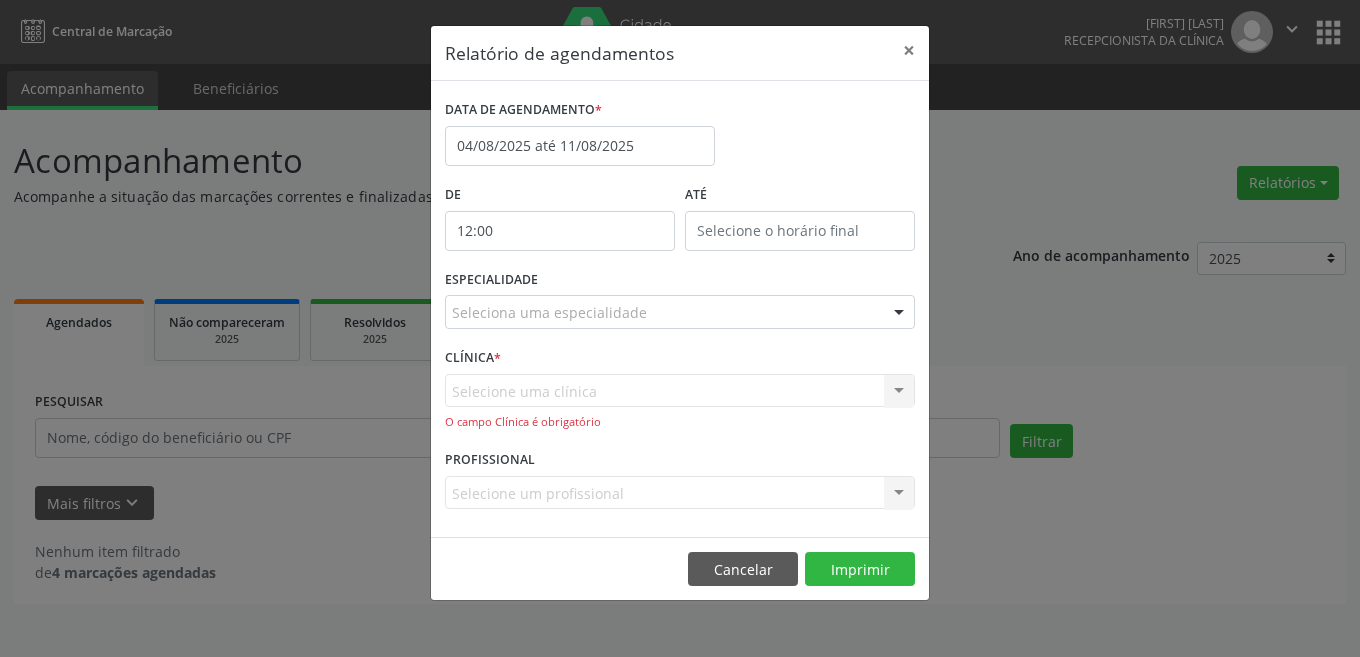 click on "Selecione uma clínica
Nenhum resultado encontrado para: "   "
Não há nenhuma opção para ser exibida.
O campo Clínica é obrigatório" at bounding box center (680, 402) 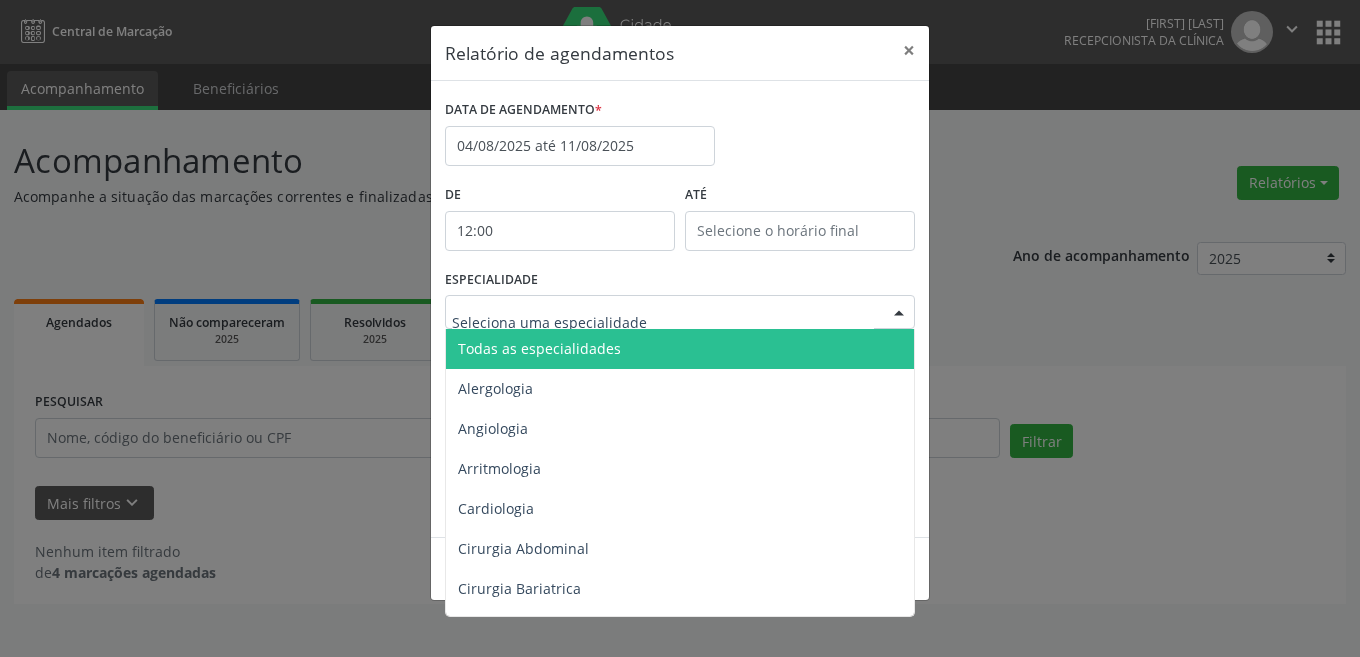 click at bounding box center (663, 322) 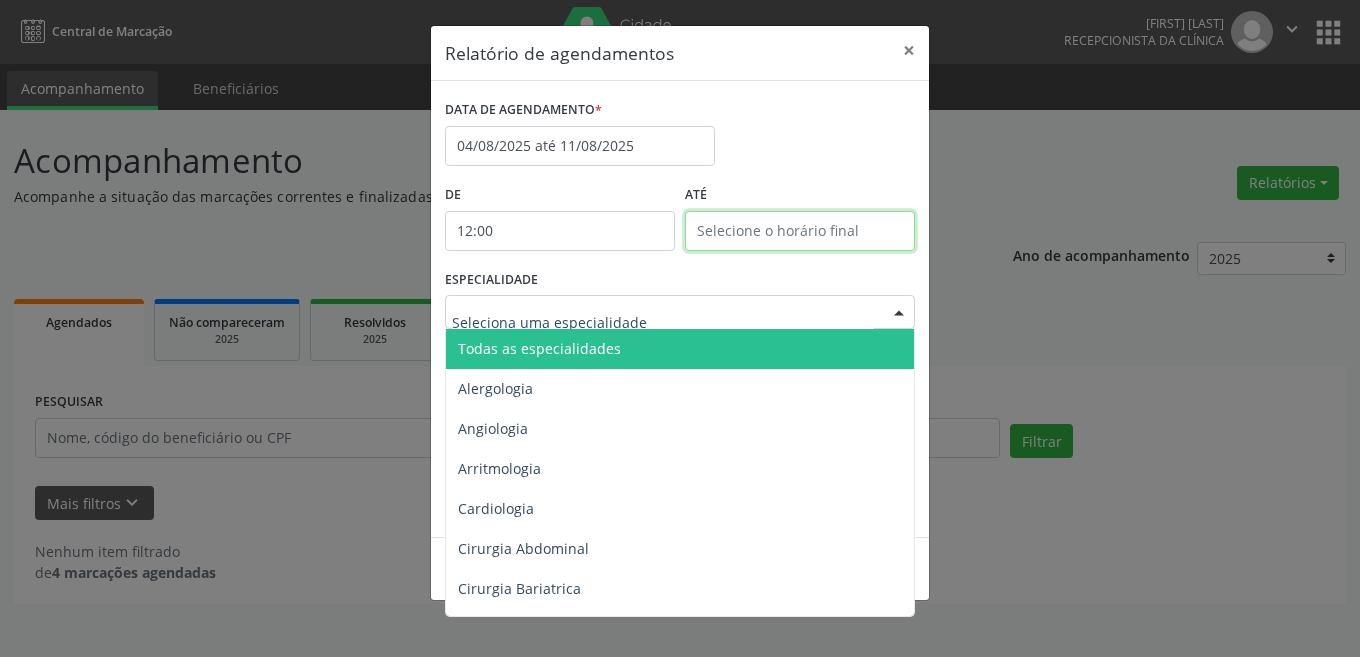 click at bounding box center (800, 231) 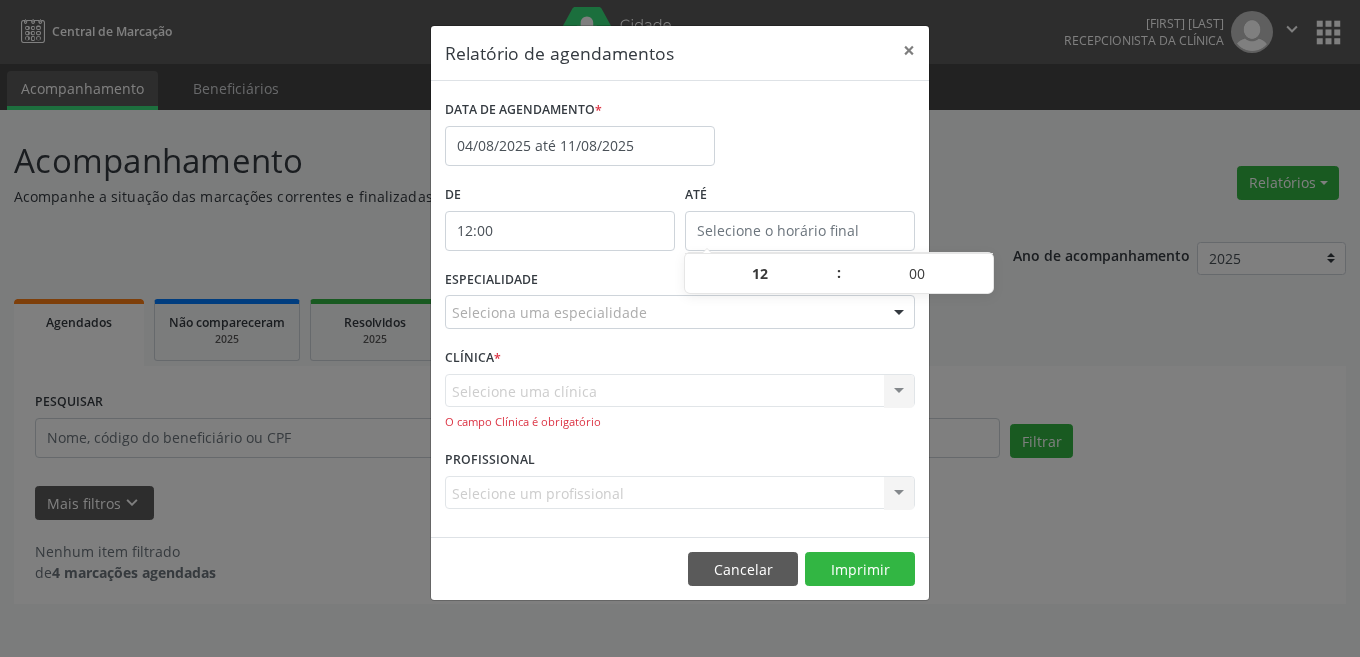 type on "12:00" 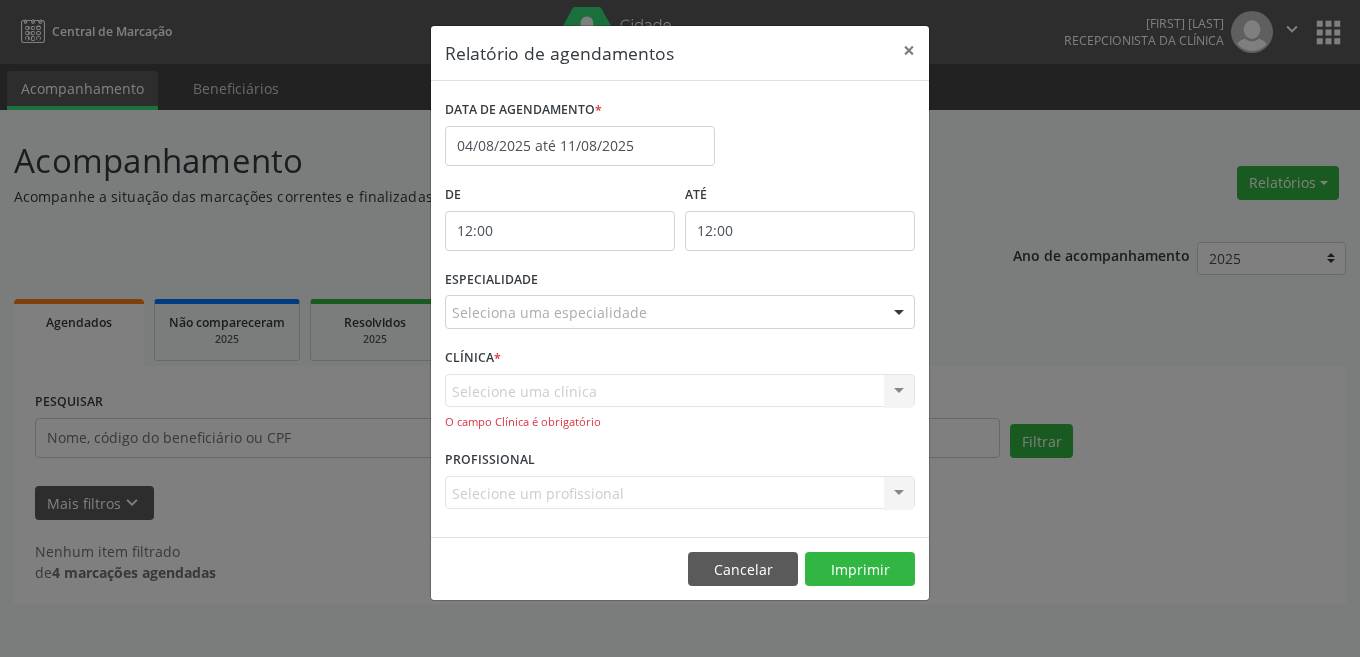 click on "Selecione uma clínica
Nenhum resultado encontrado para: "   "
Não há nenhuma opção para ser exibida.
O campo Clínica é obrigatório" at bounding box center (680, 402) 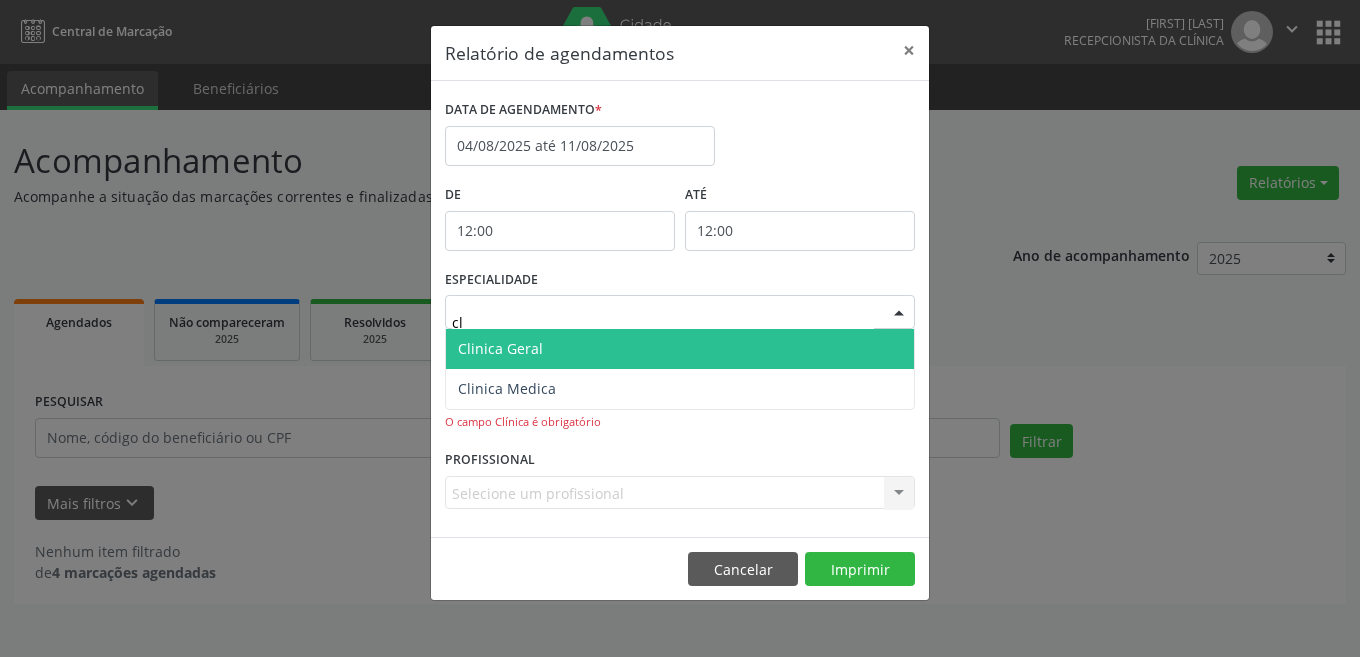type on "cli" 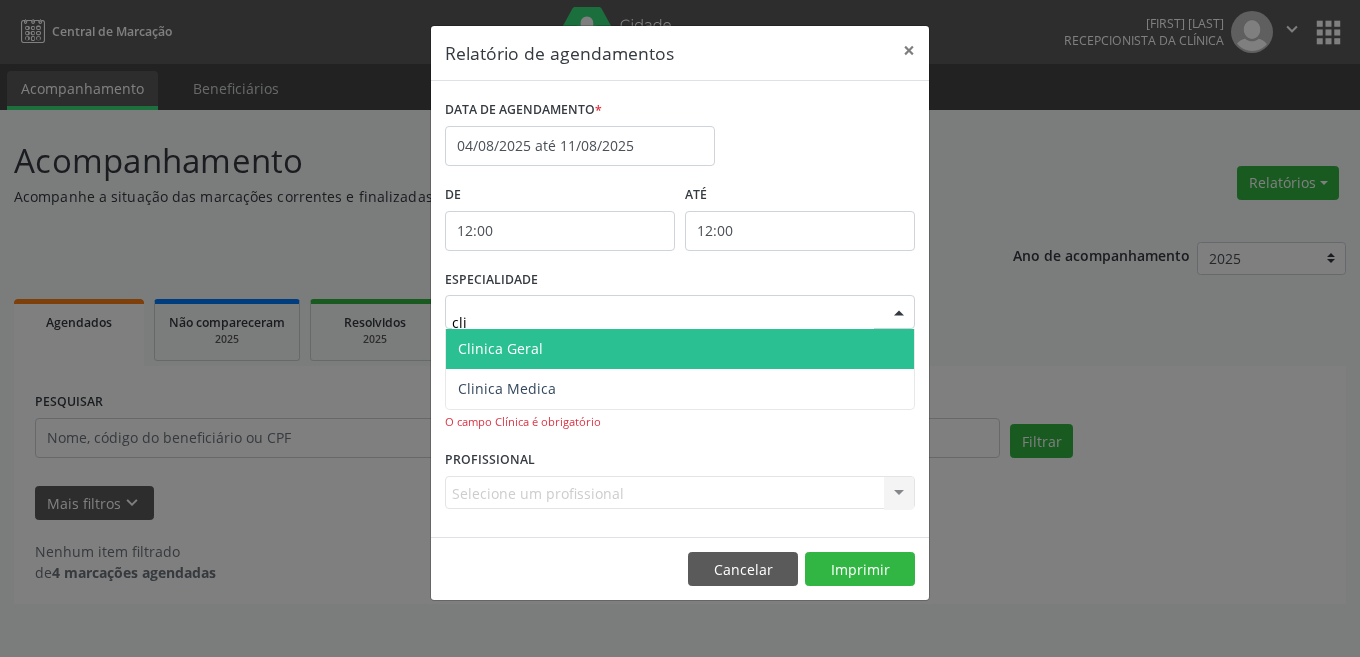 click on "Clinica Geral" at bounding box center [500, 348] 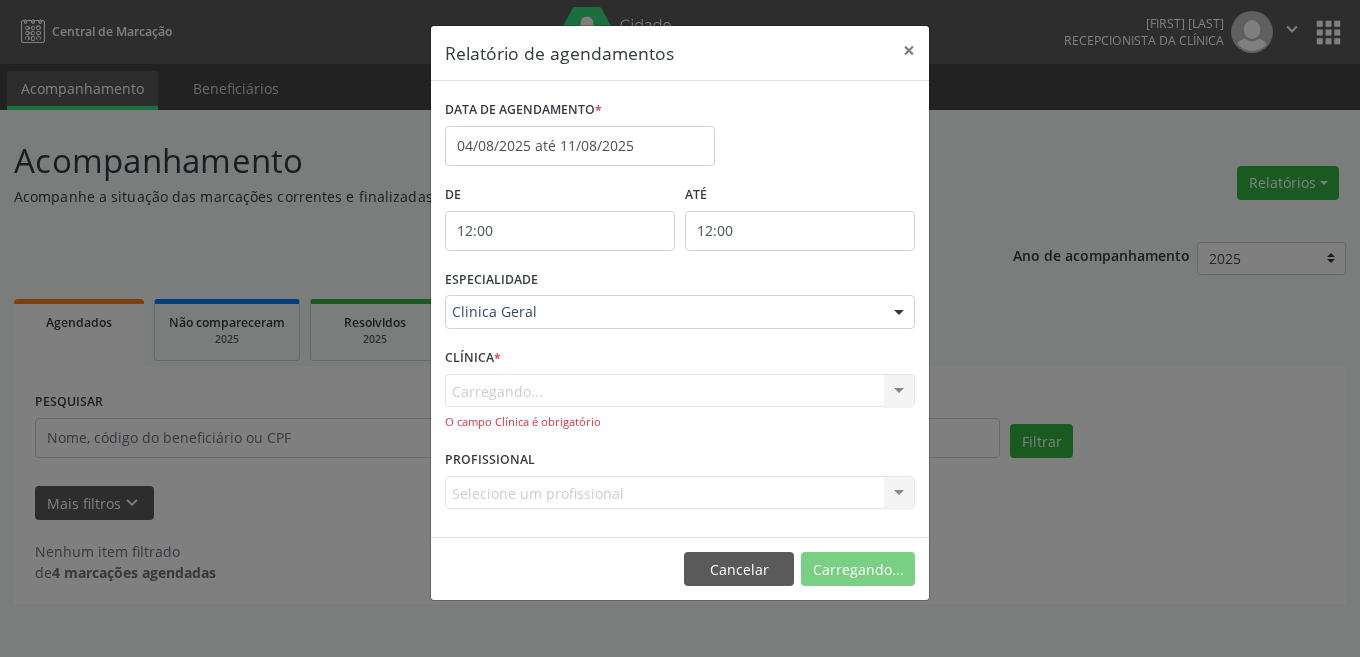click on "Carregando...
Nenhum resultado encontrado para: "   "
Não há nenhuma opção para ser exibida.
O campo Clínica é obrigatório" at bounding box center (680, 402) 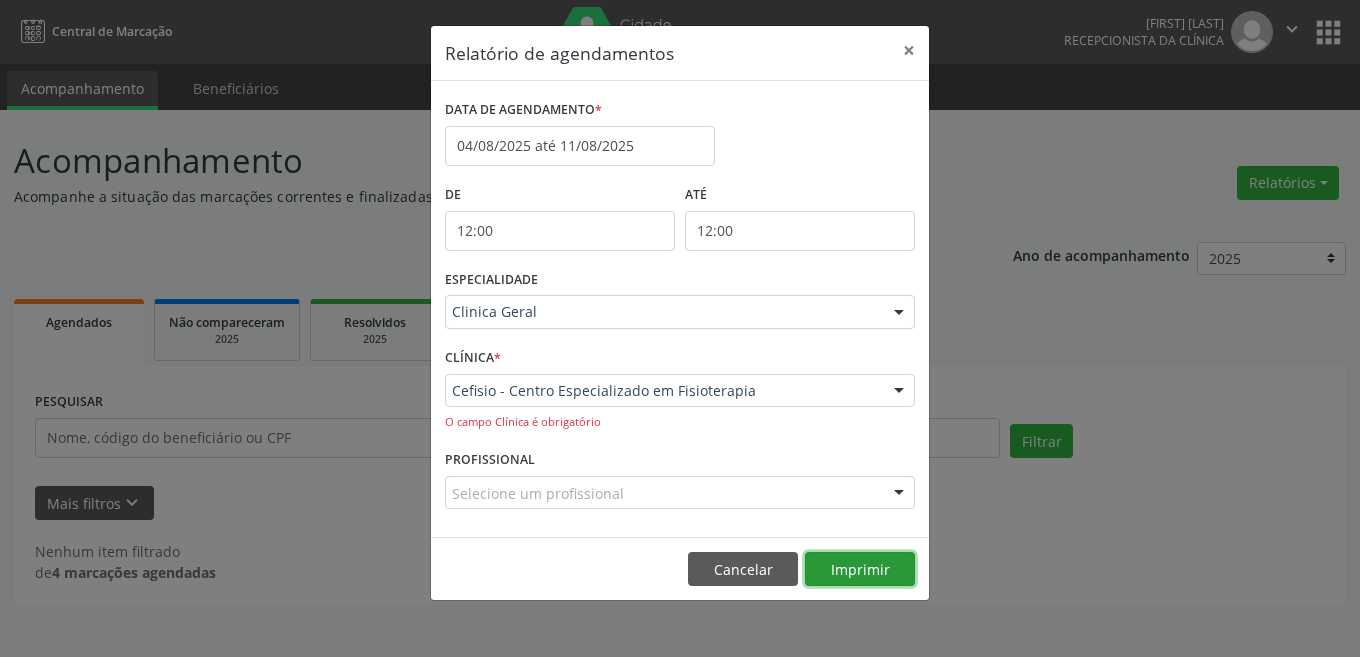 click on "Imprimir" at bounding box center (860, 569) 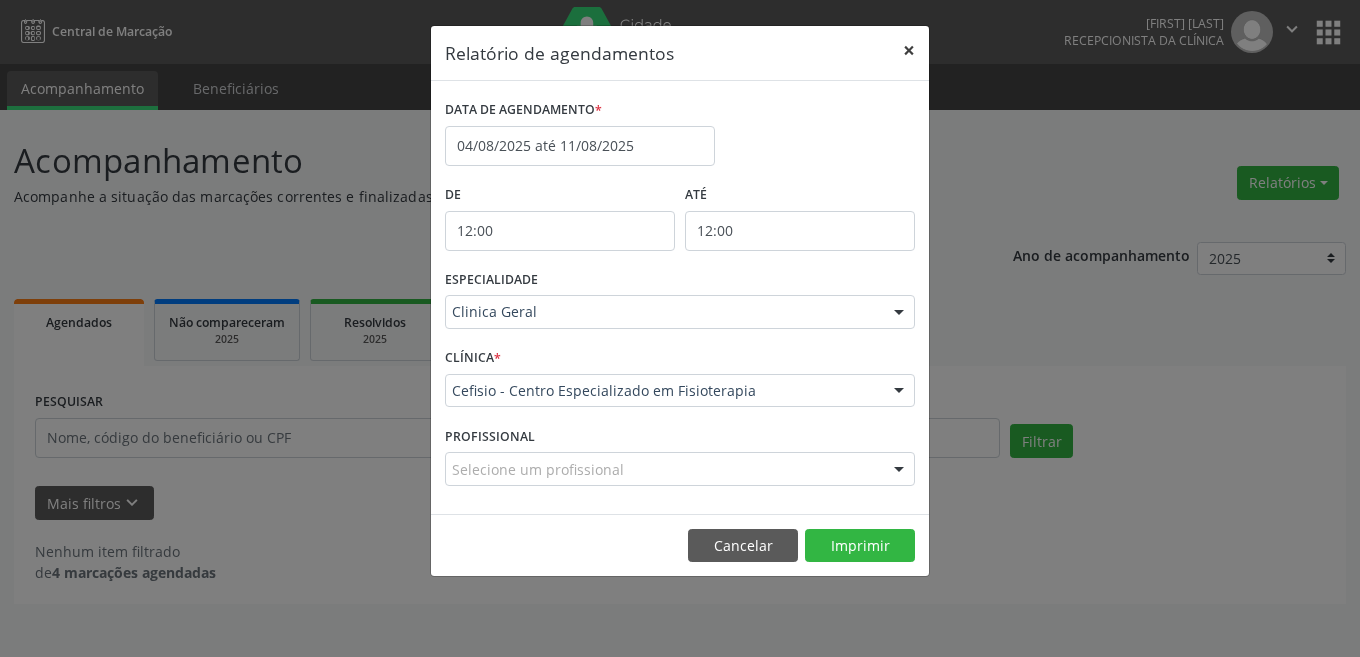 click on "×" at bounding box center (909, 50) 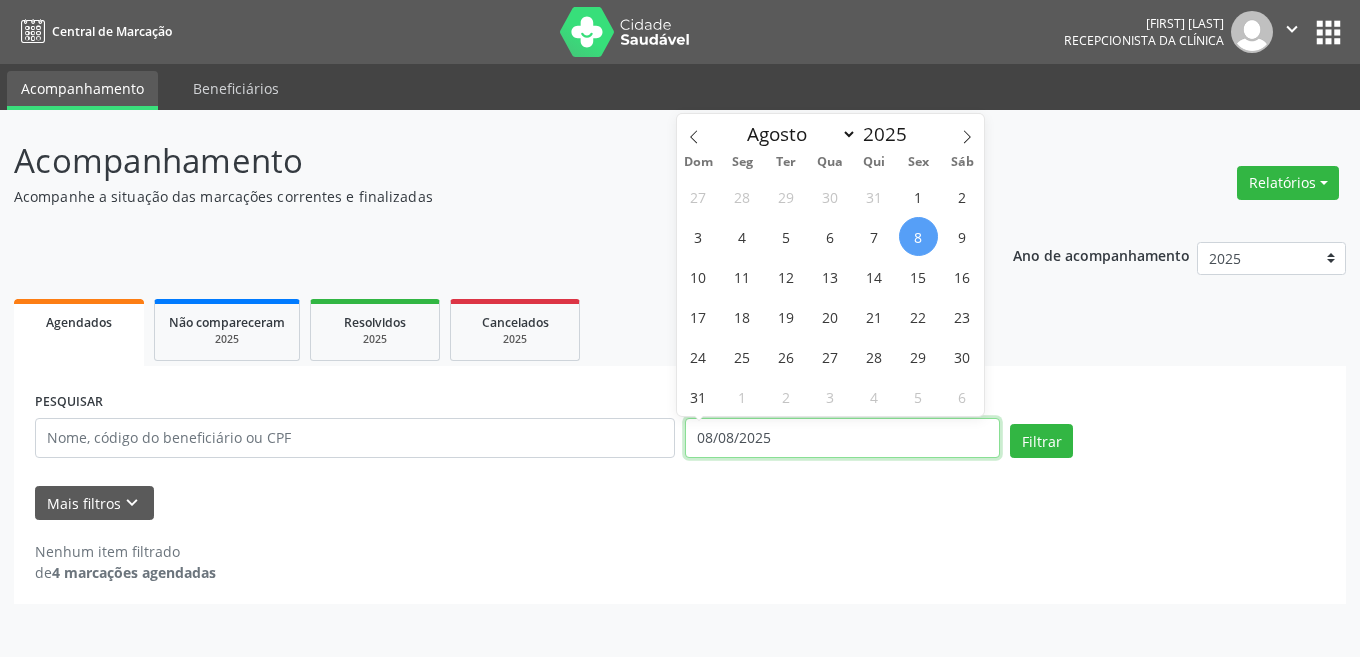 click on "08/08/2025" at bounding box center (842, 438) 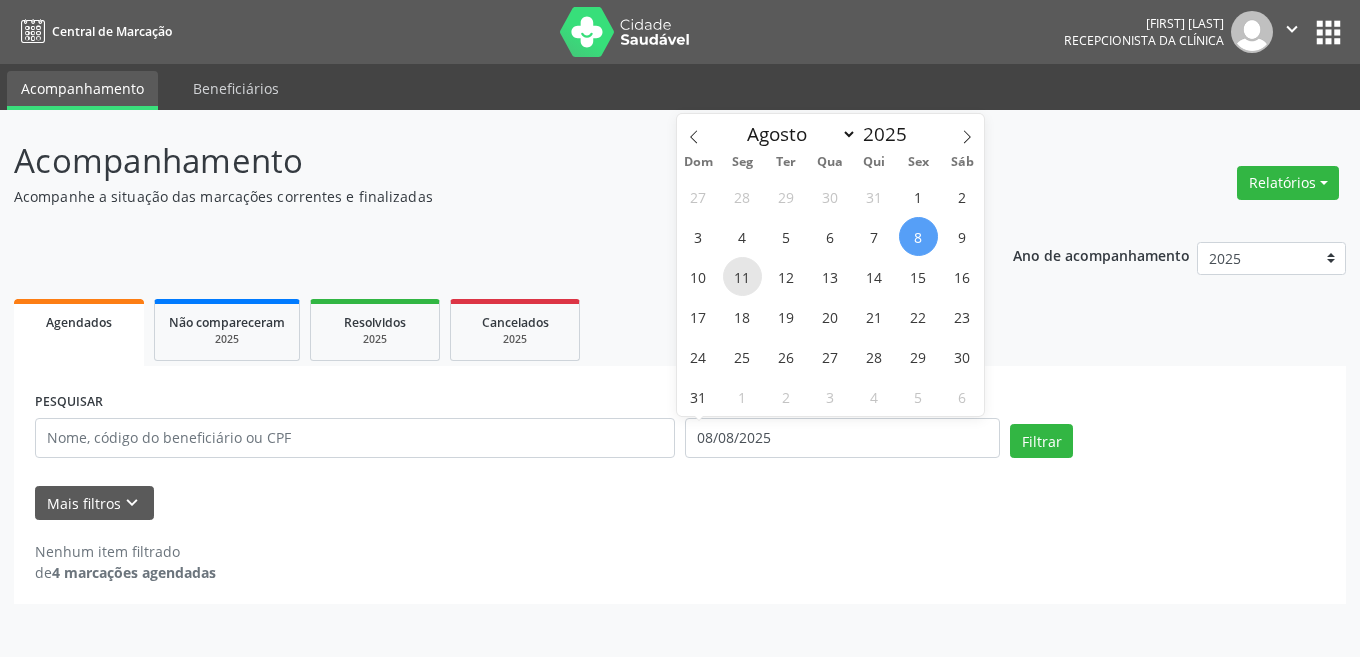 click on "11" at bounding box center [742, 276] 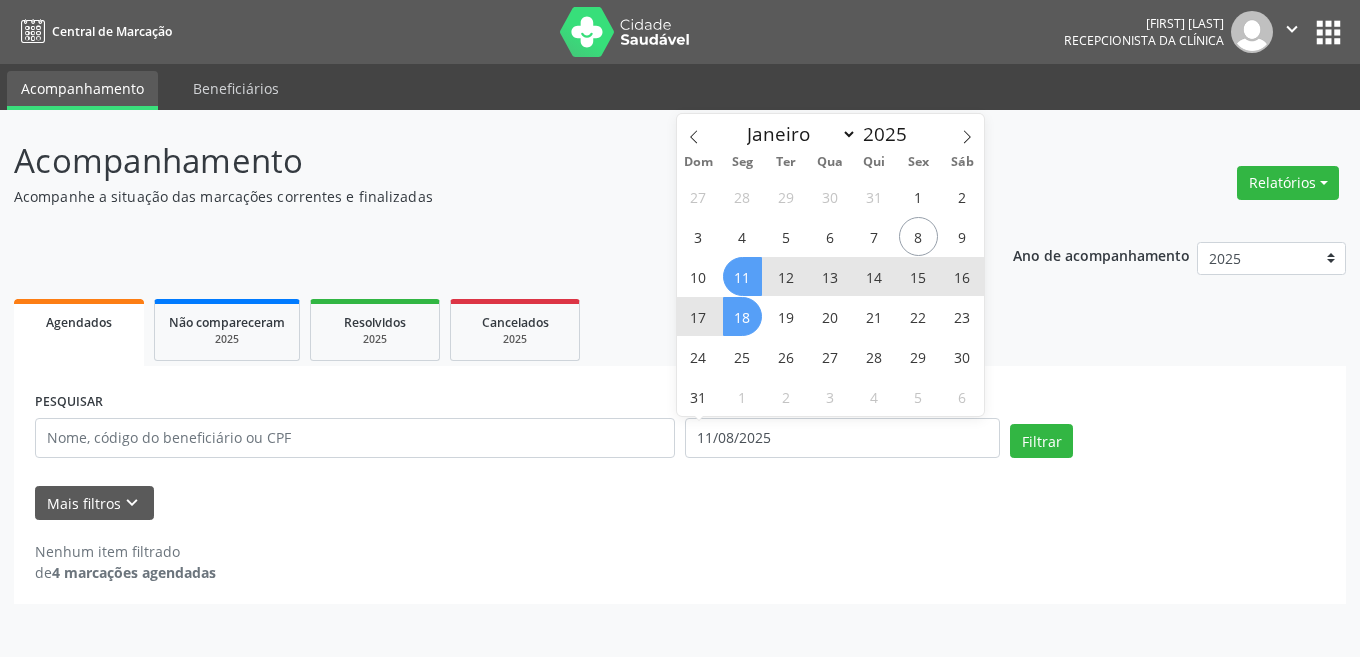 click on "Mais filtros
keyboard_arrow_down" at bounding box center (680, 503) 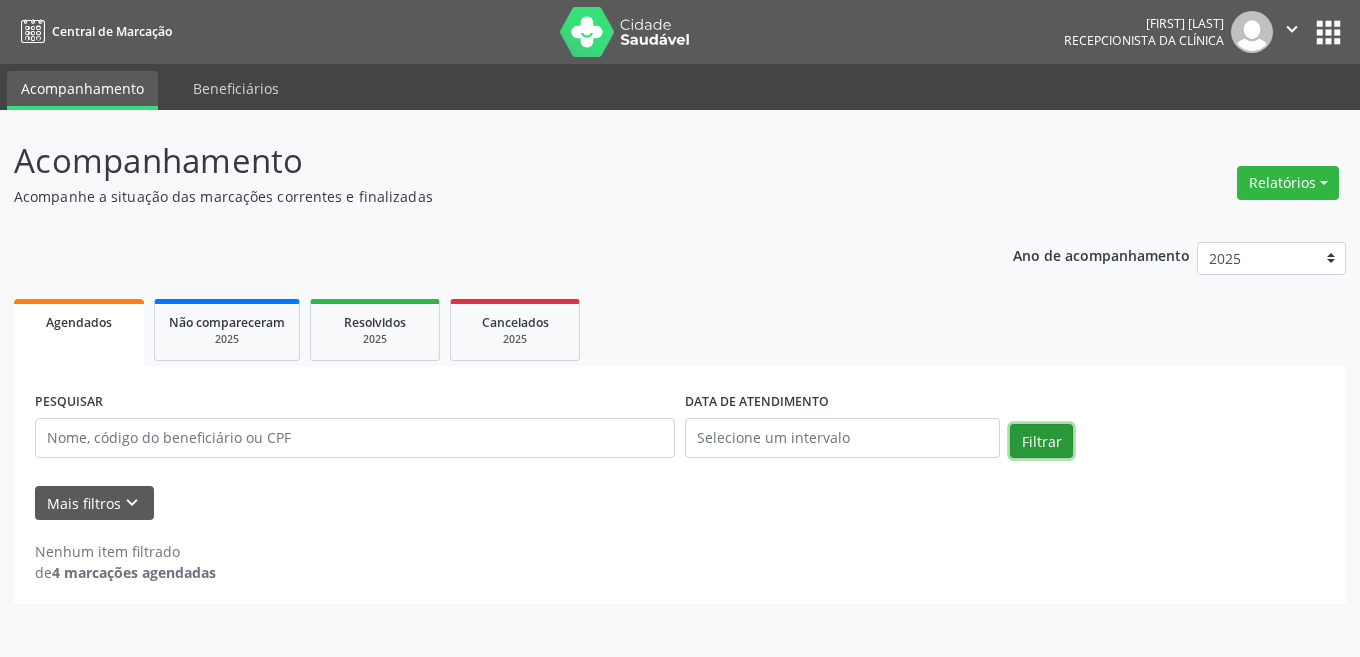 click on "Filtrar" at bounding box center (1041, 441) 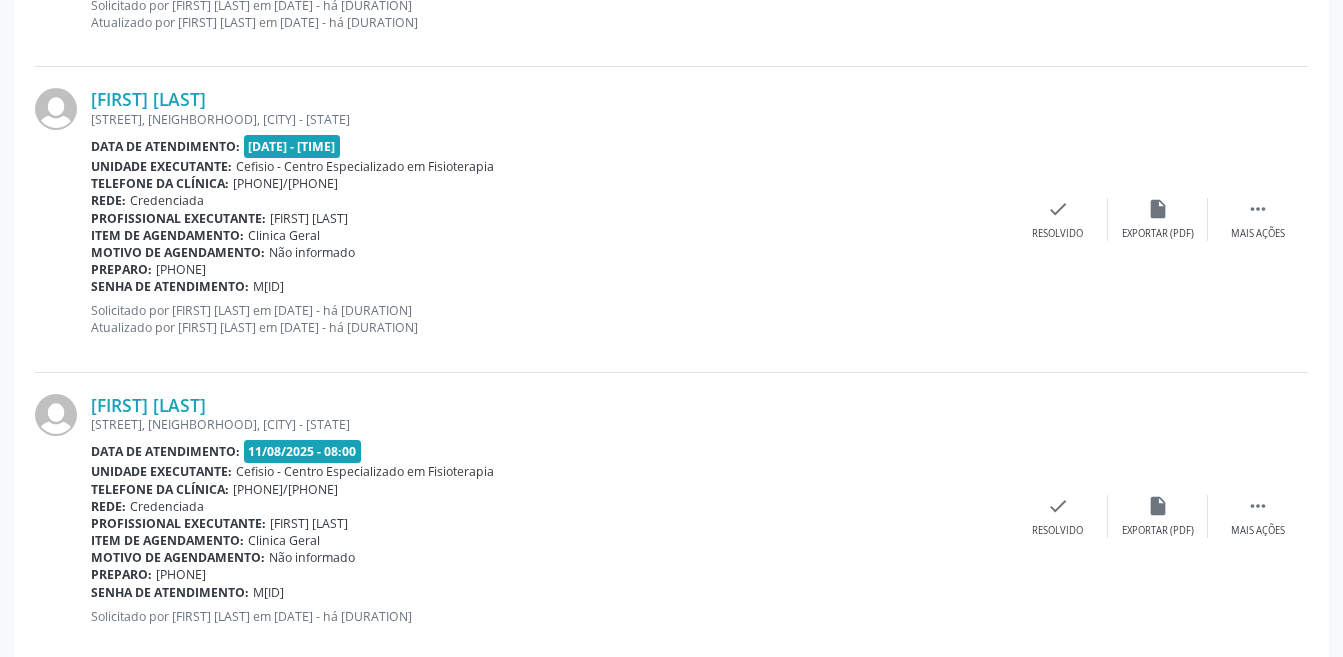 scroll, scrollTop: 1163, scrollLeft: 0, axis: vertical 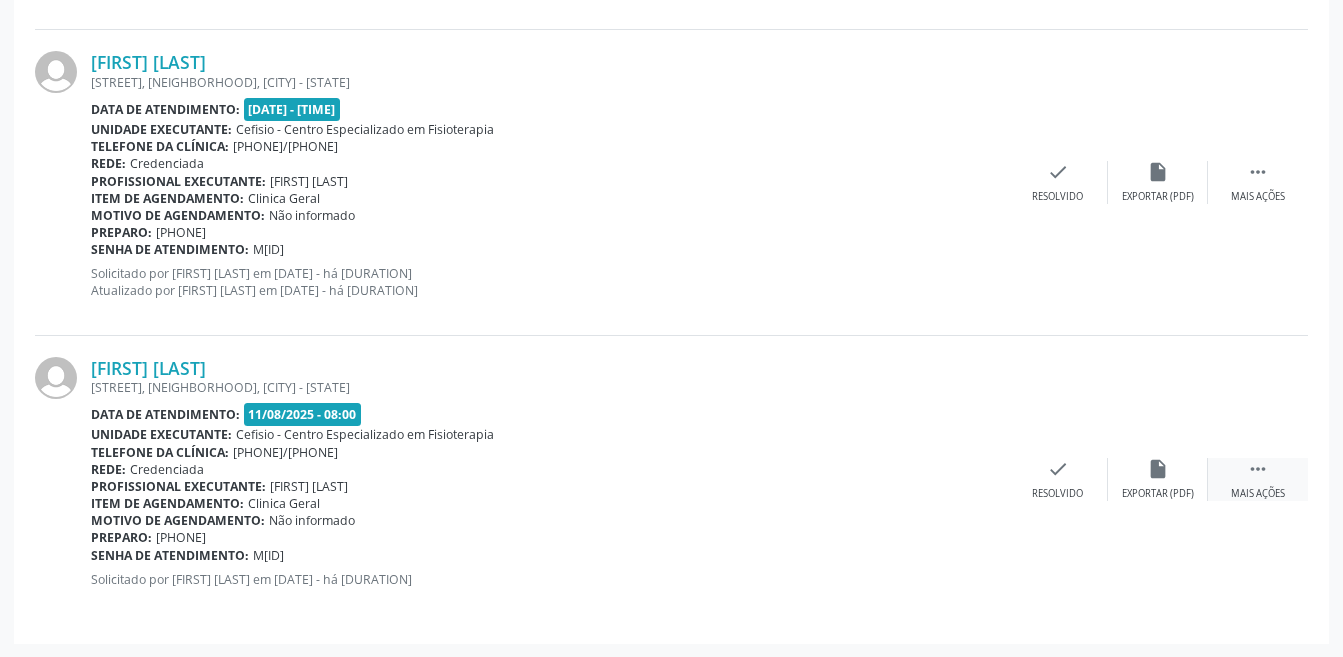 click on "
Mais ações" at bounding box center (1258, 479) 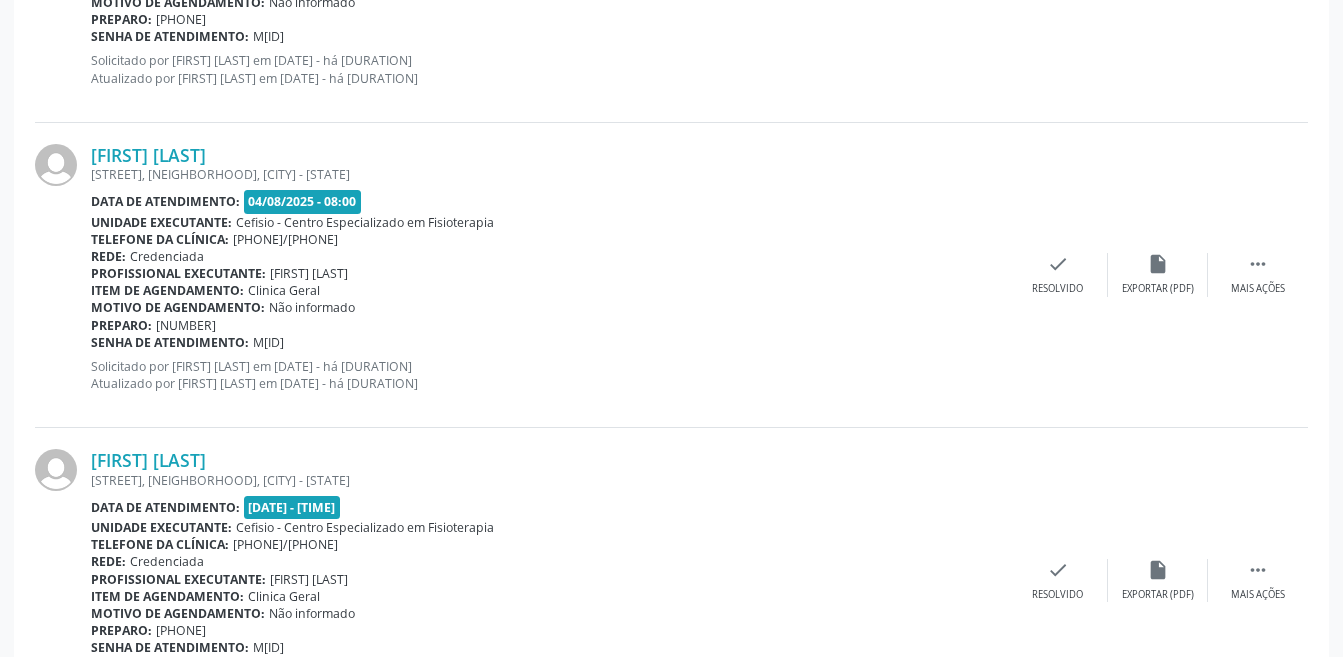 scroll, scrollTop: 1163, scrollLeft: 0, axis: vertical 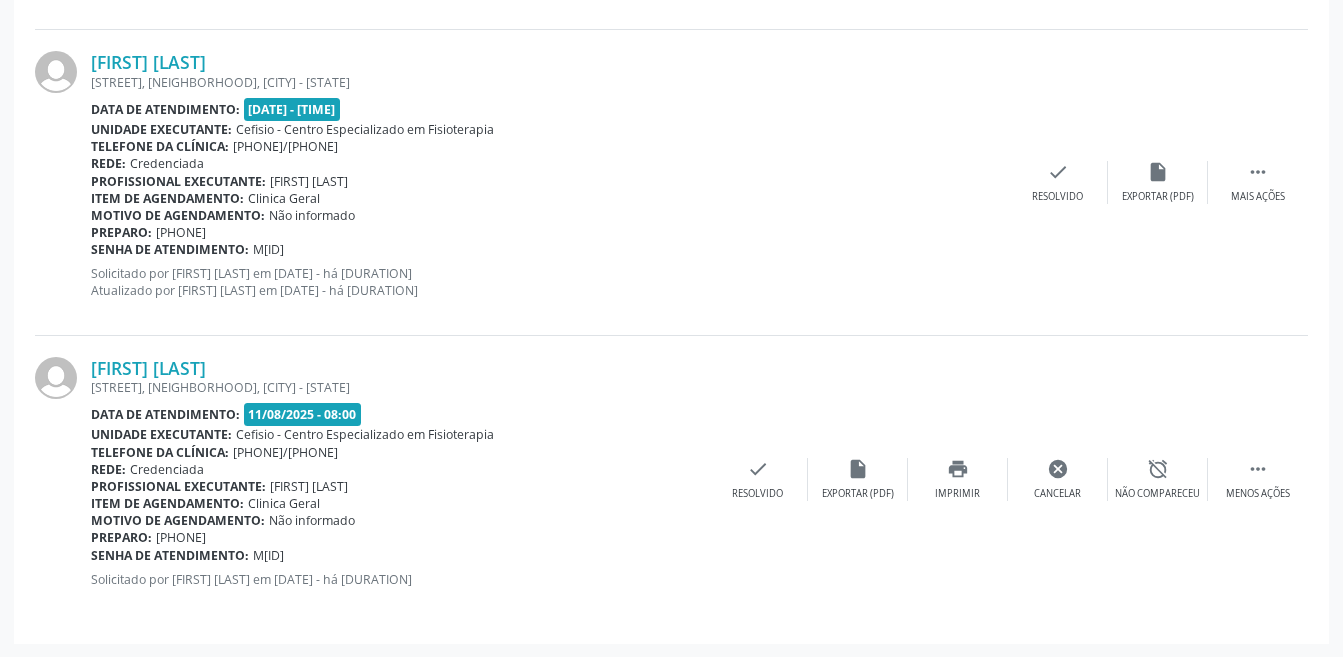 drag, startPoint x: 278, startPoint y: 531, endPoint x: 155, endPoint y: 535, distance: 123.065025 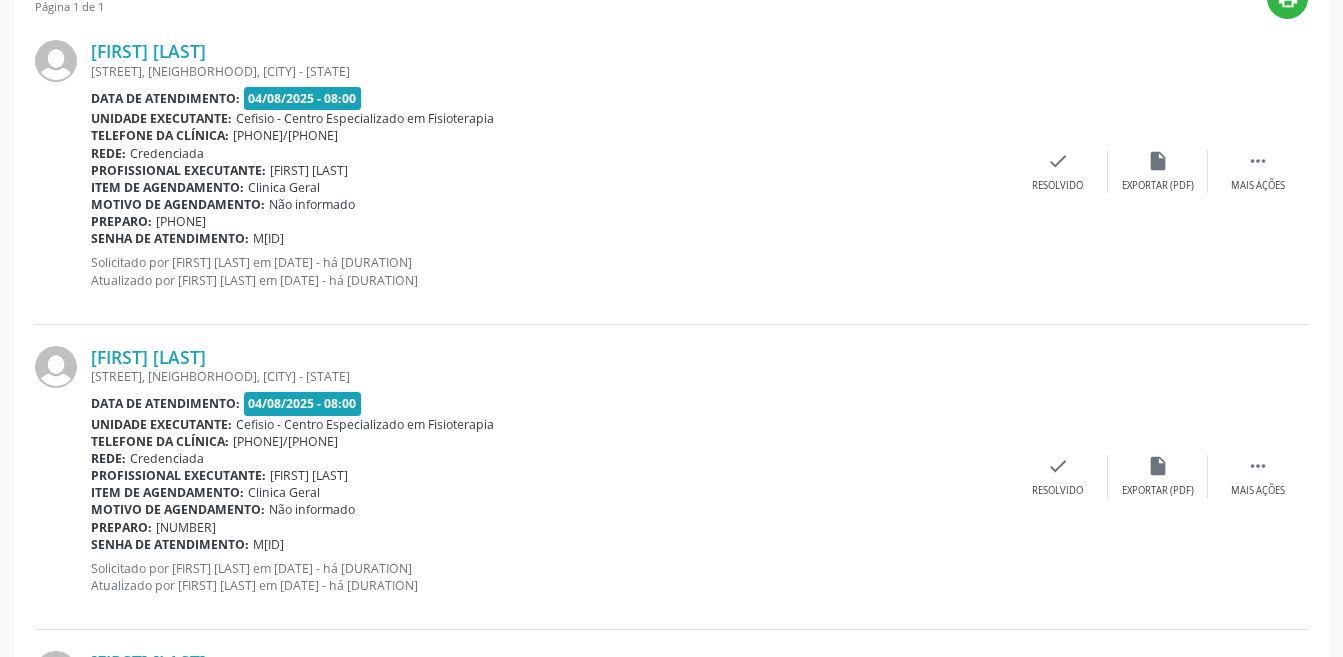 scroll, scrollTop: 463, scrollLeft: 0, axis: vertical 